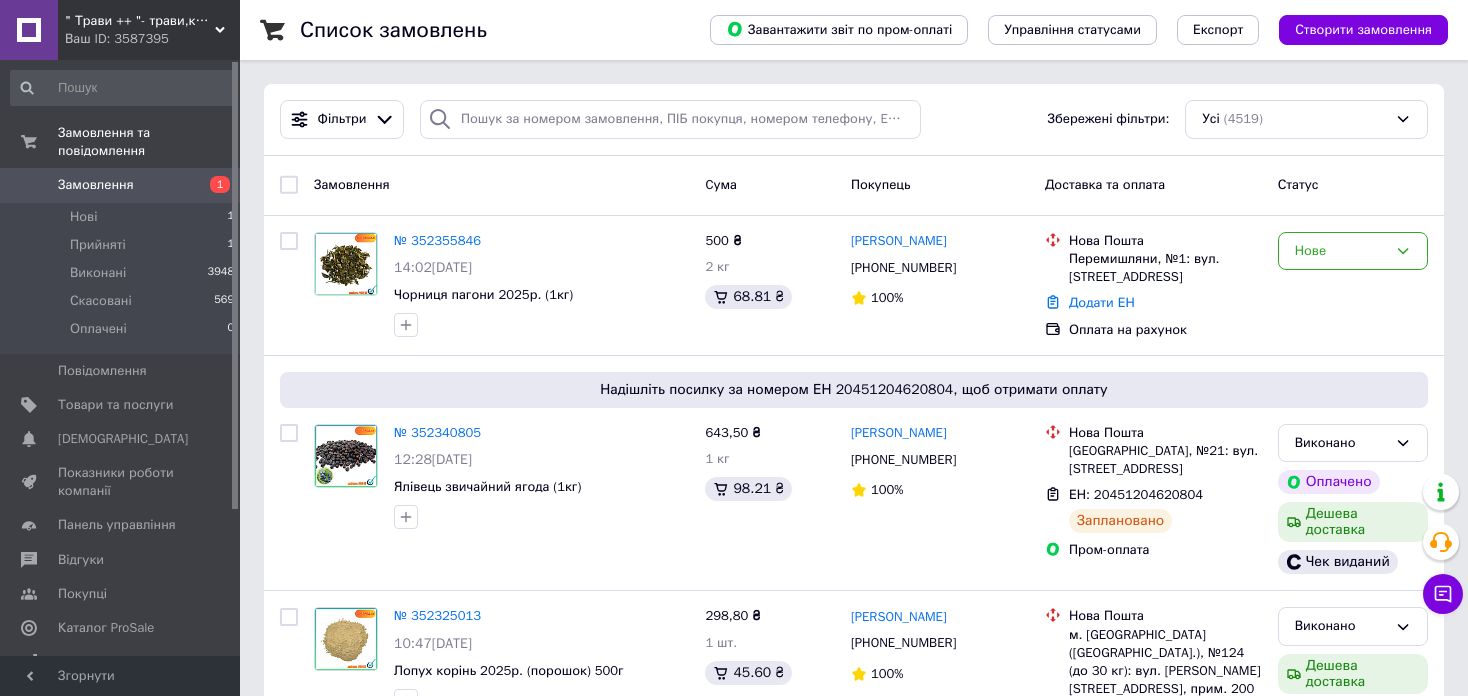 scroll, scrollTop: 0, scrollLeft: 0, axis: both 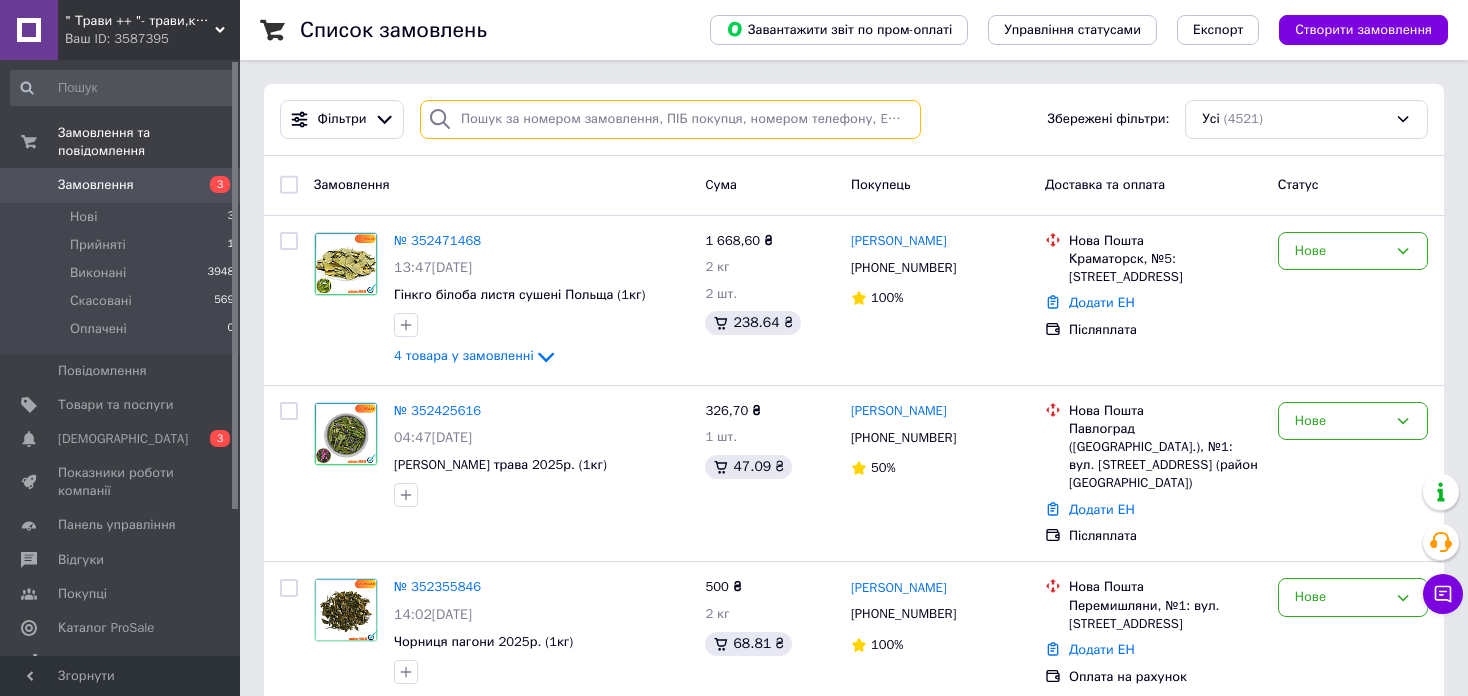 click at bounding box center (670, 119) 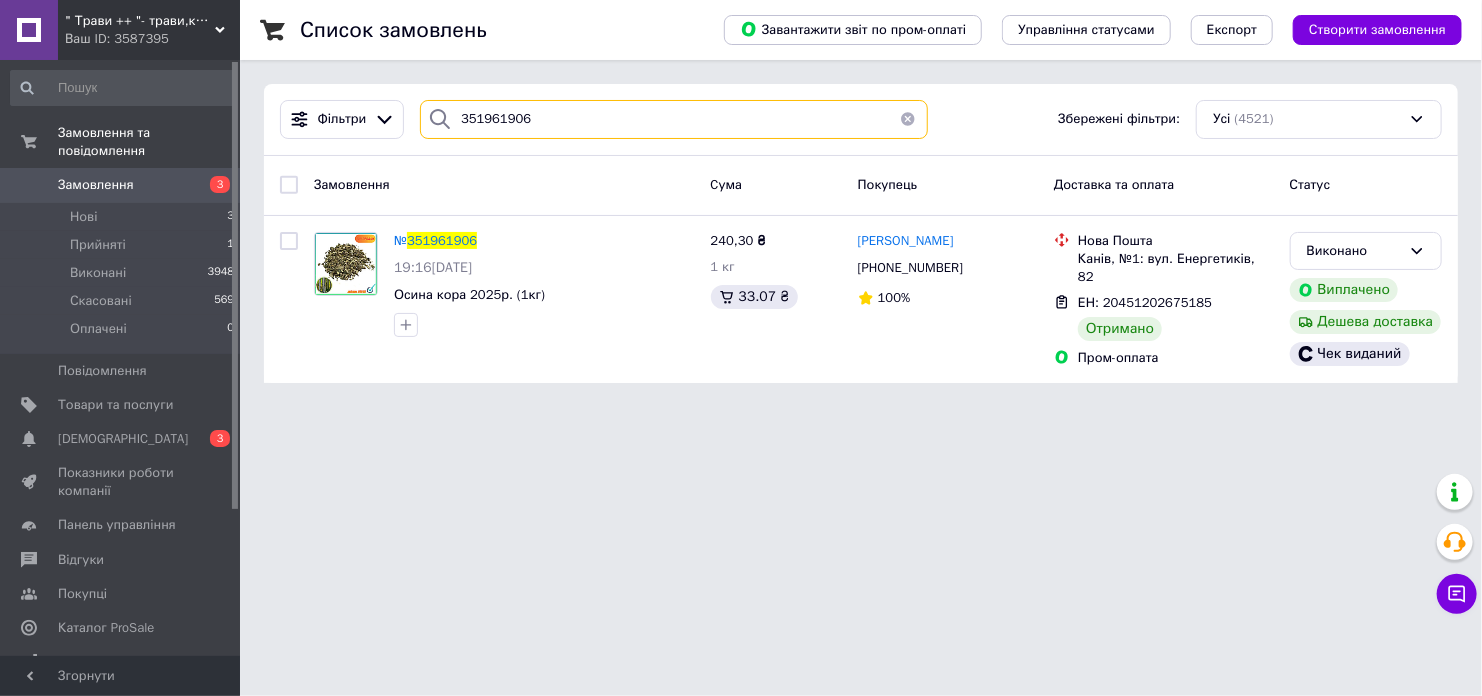 type on "351961906" 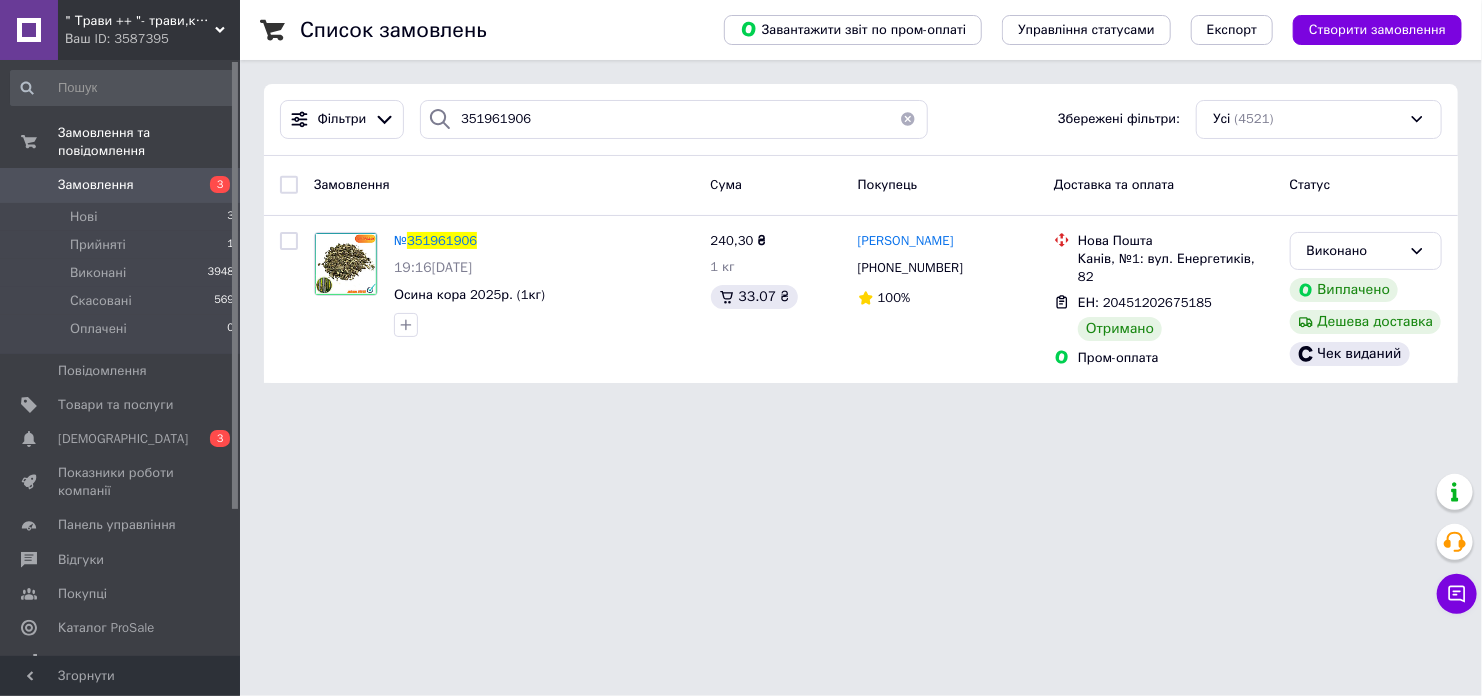 click at bounding box center (908, 119) 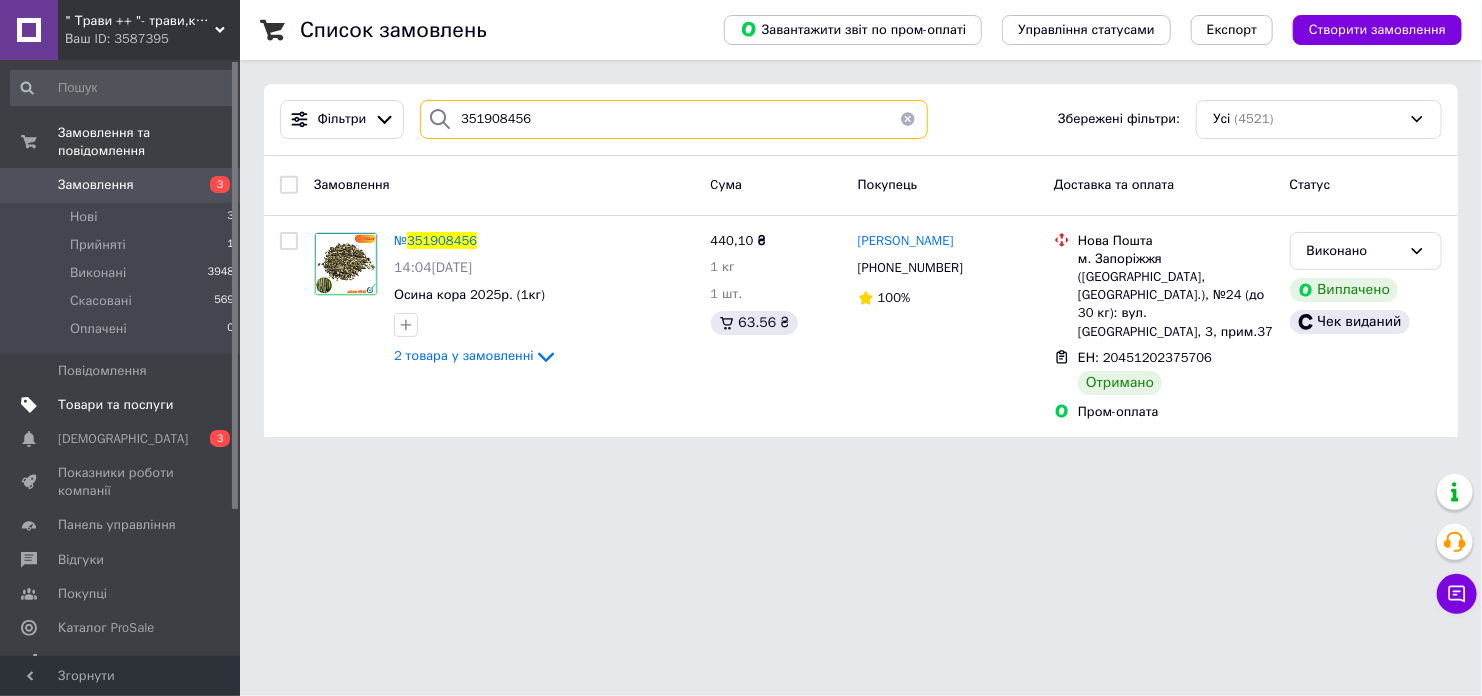 type on "351908456" 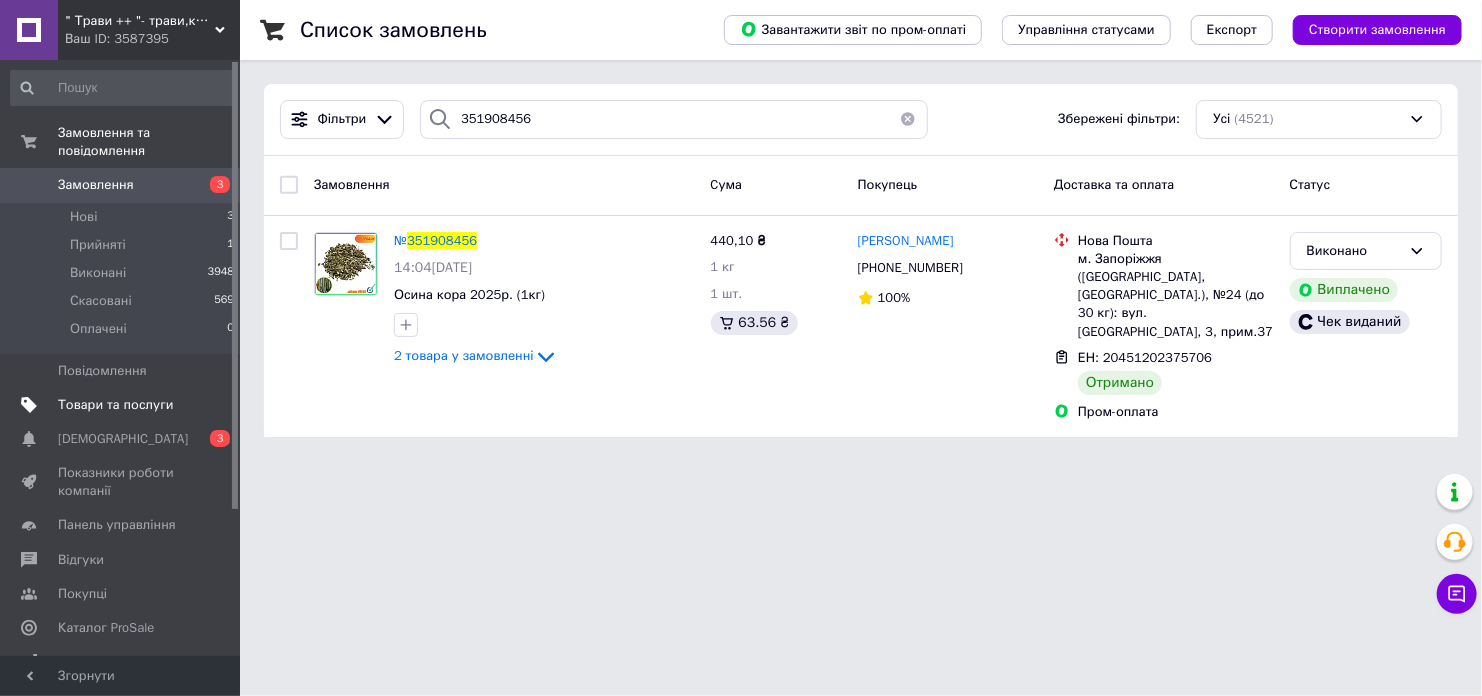 click on "Товари та послуги" at bounding box center [115, 405] 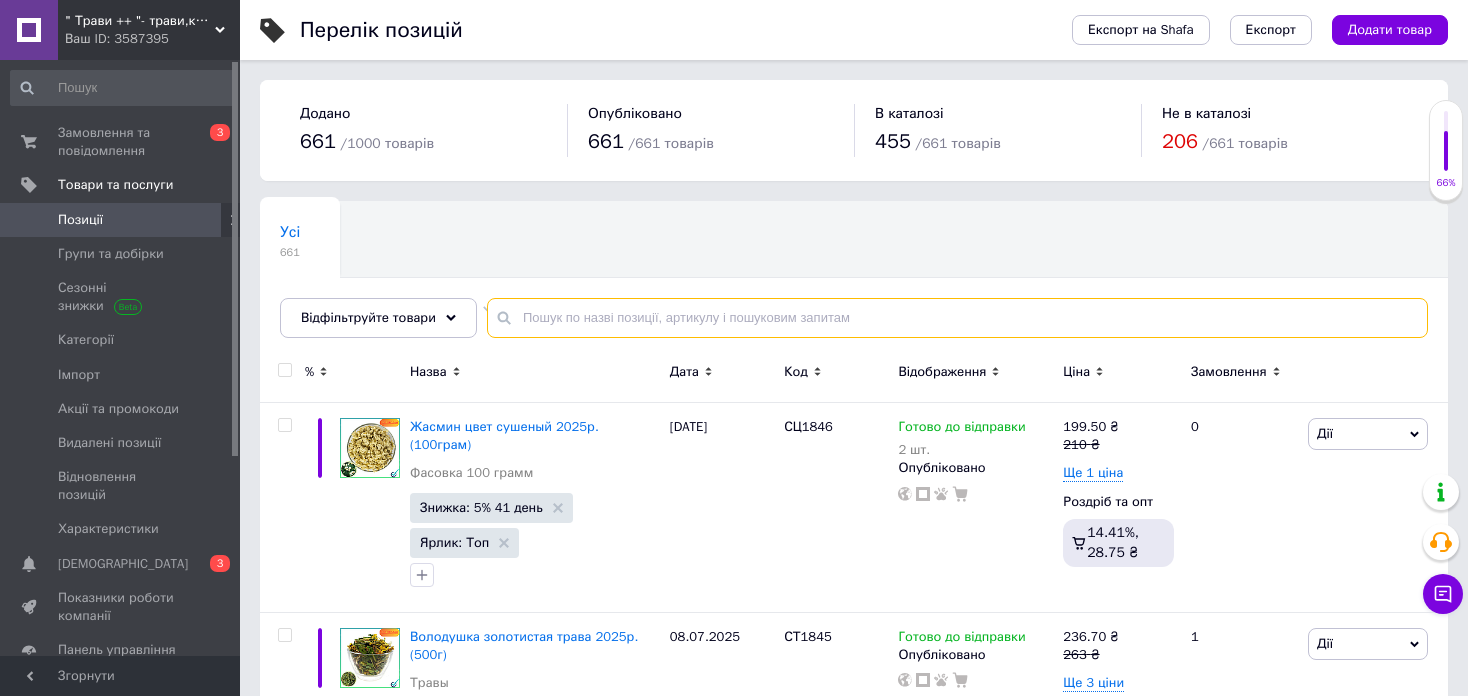 click at bounding box center [957, 318] 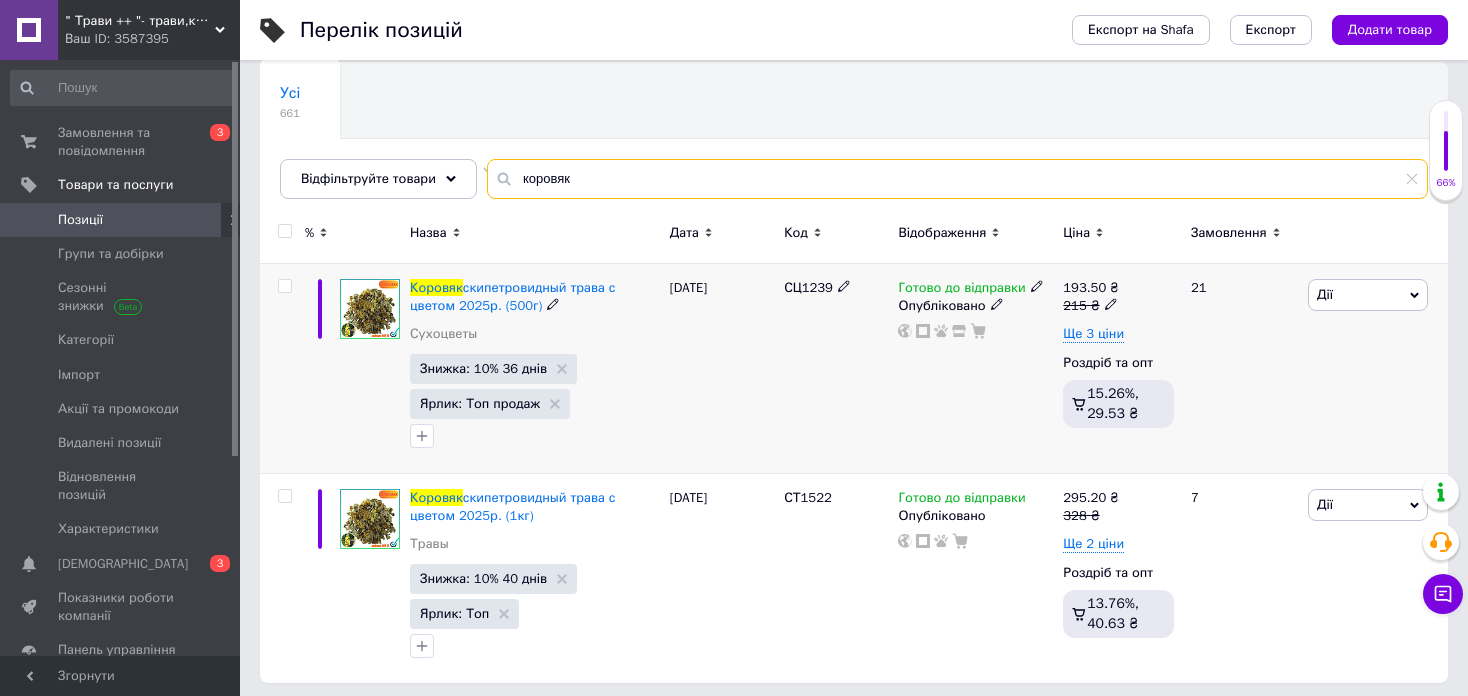 scroll, scrollTop: 144, scrollLeft: 0, axis: vertical 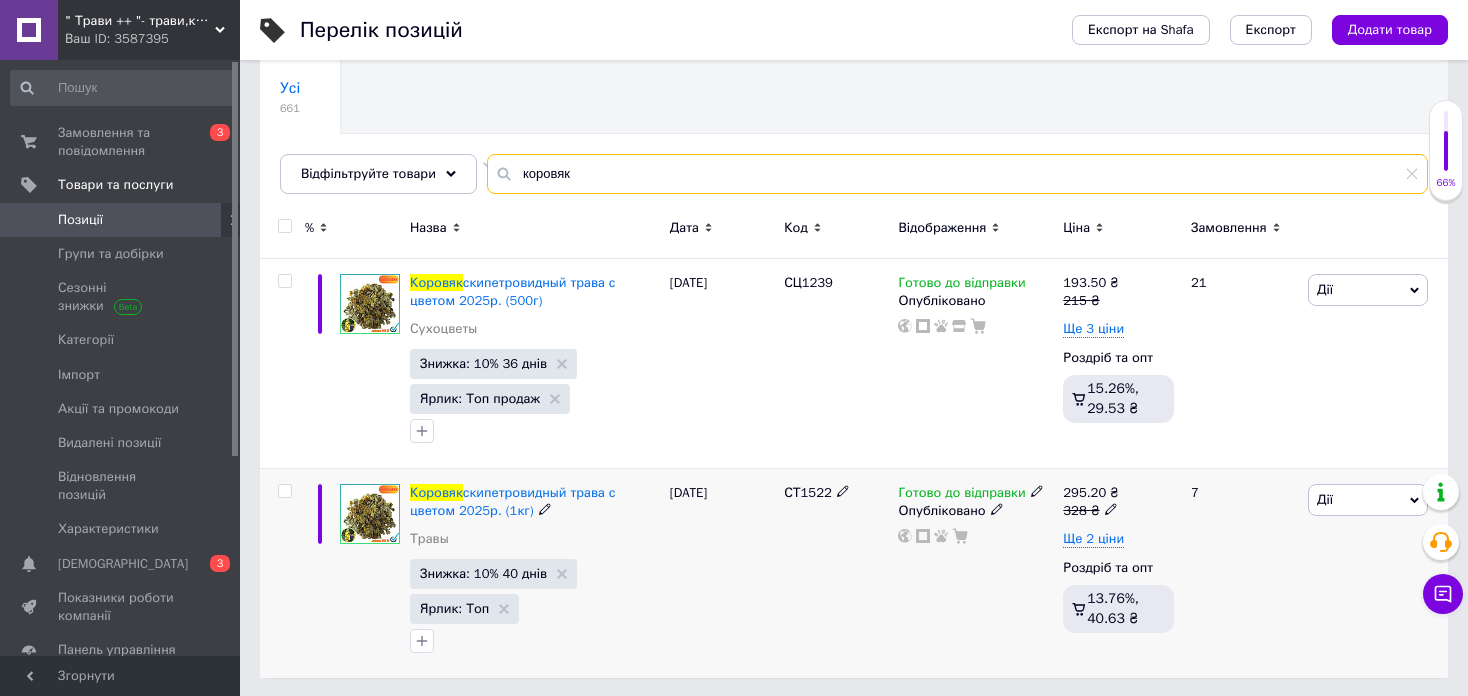 type on "коровяк" 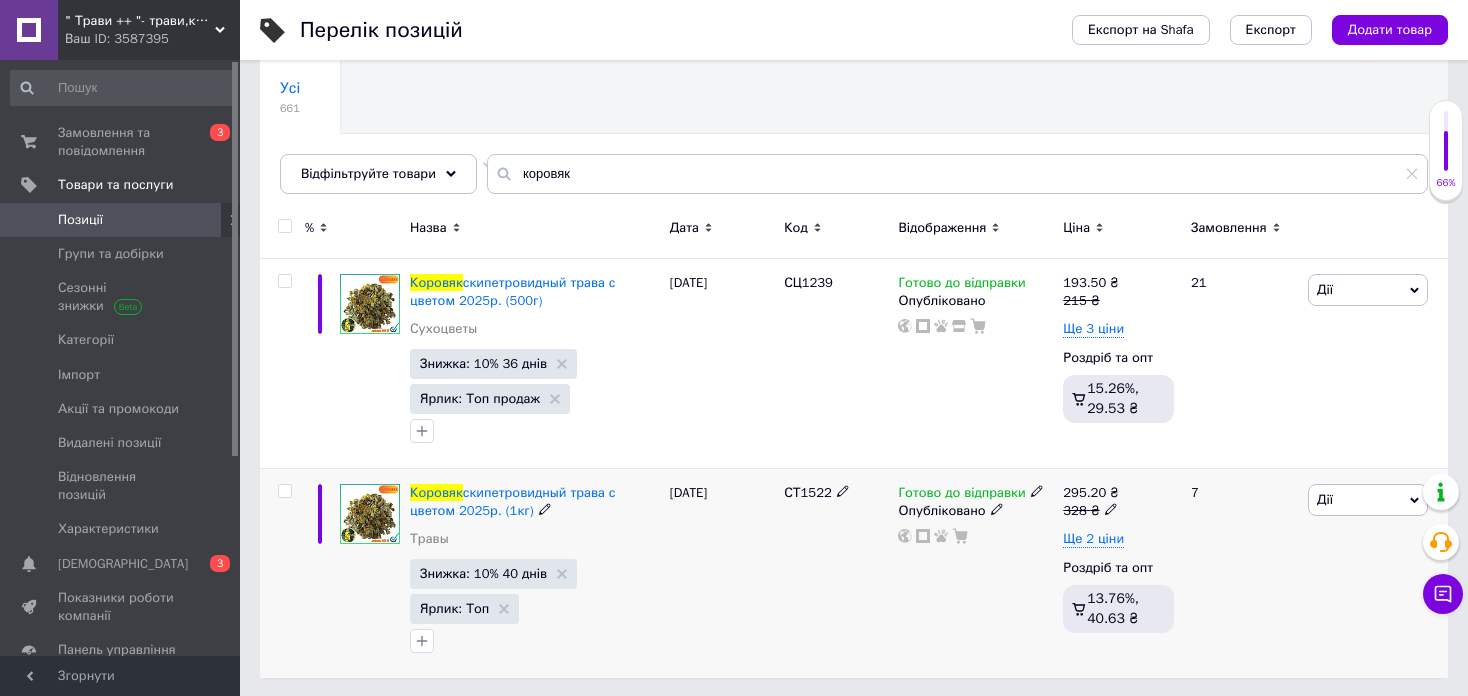 click at bounding box center [1111, 509] 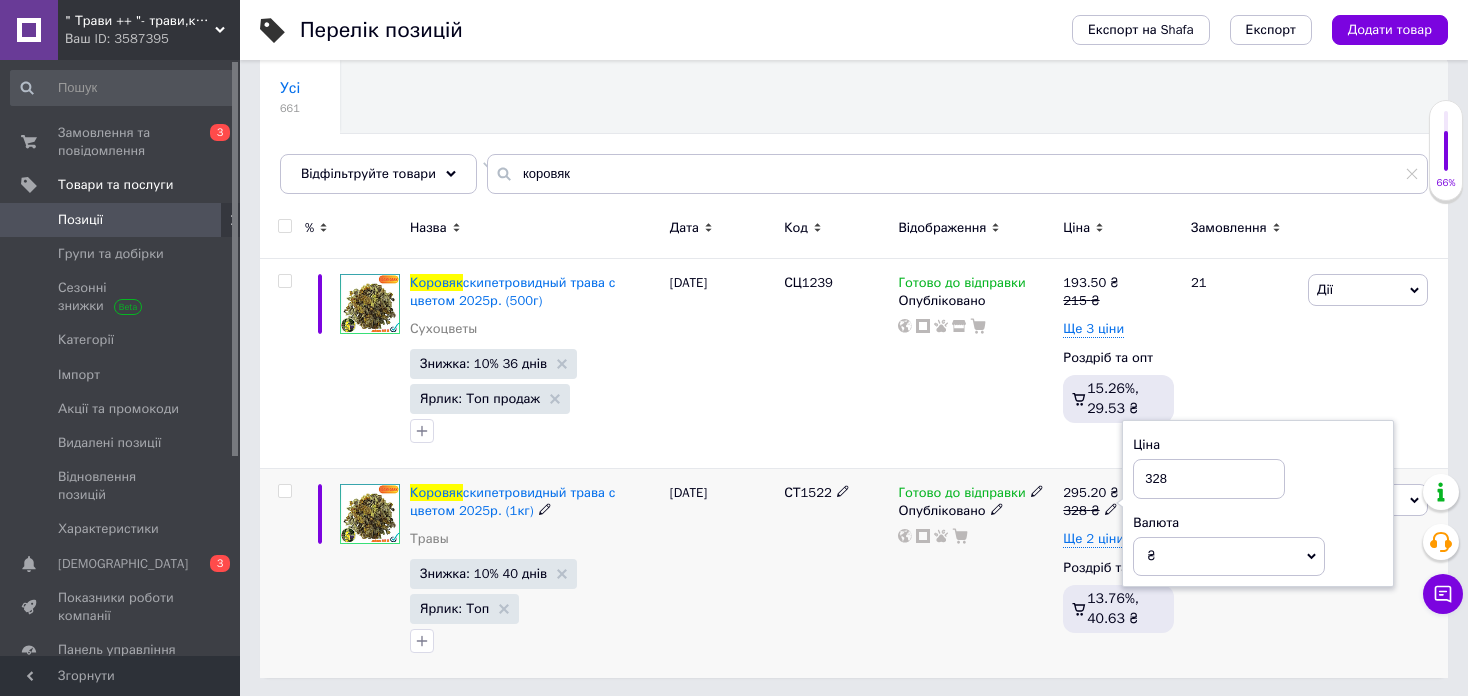 click on "328" at bounding box center [1209, 479] 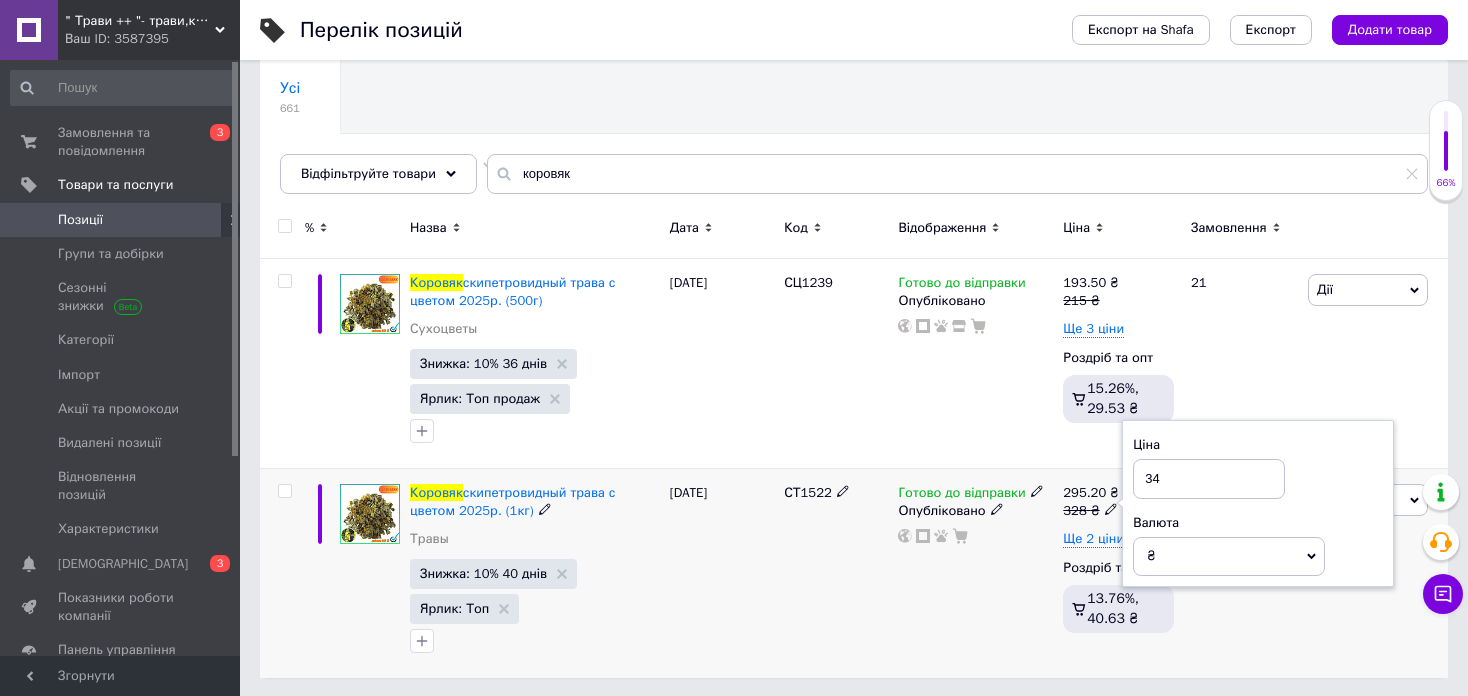 type on "340" 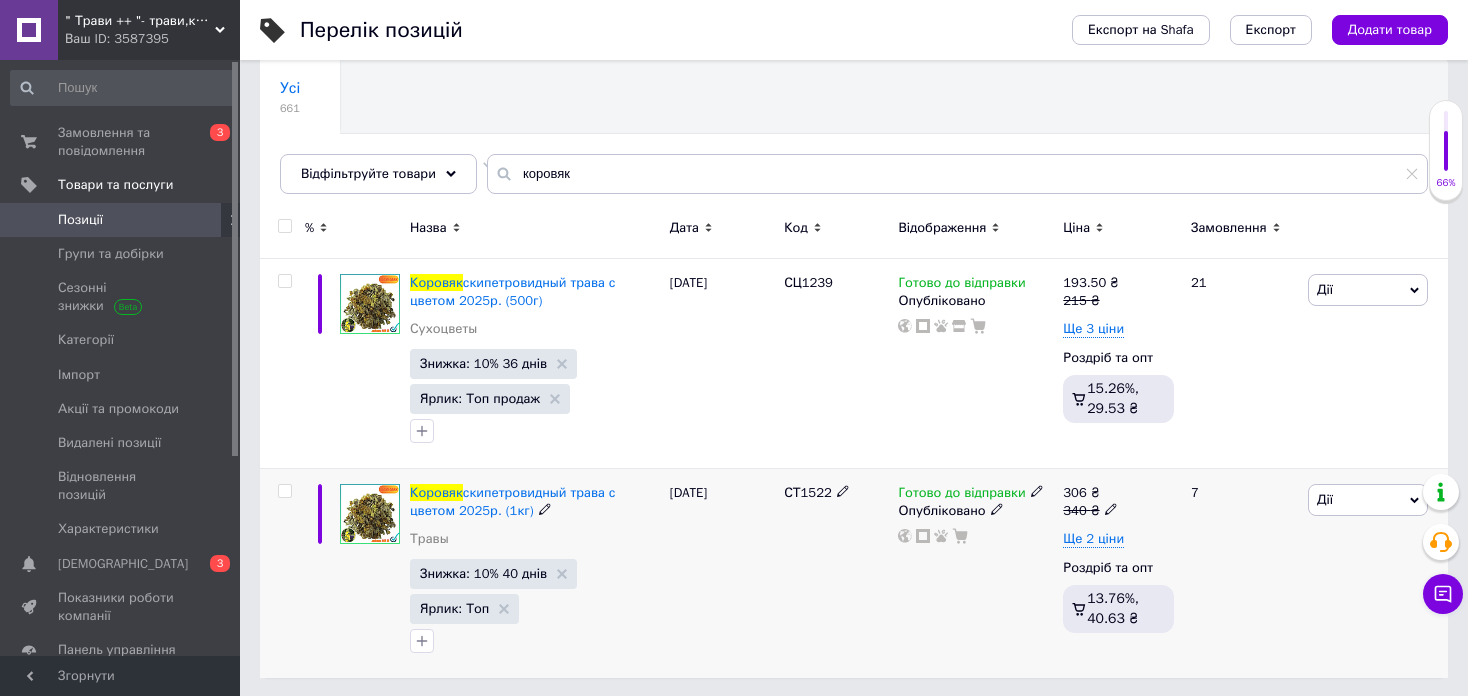click 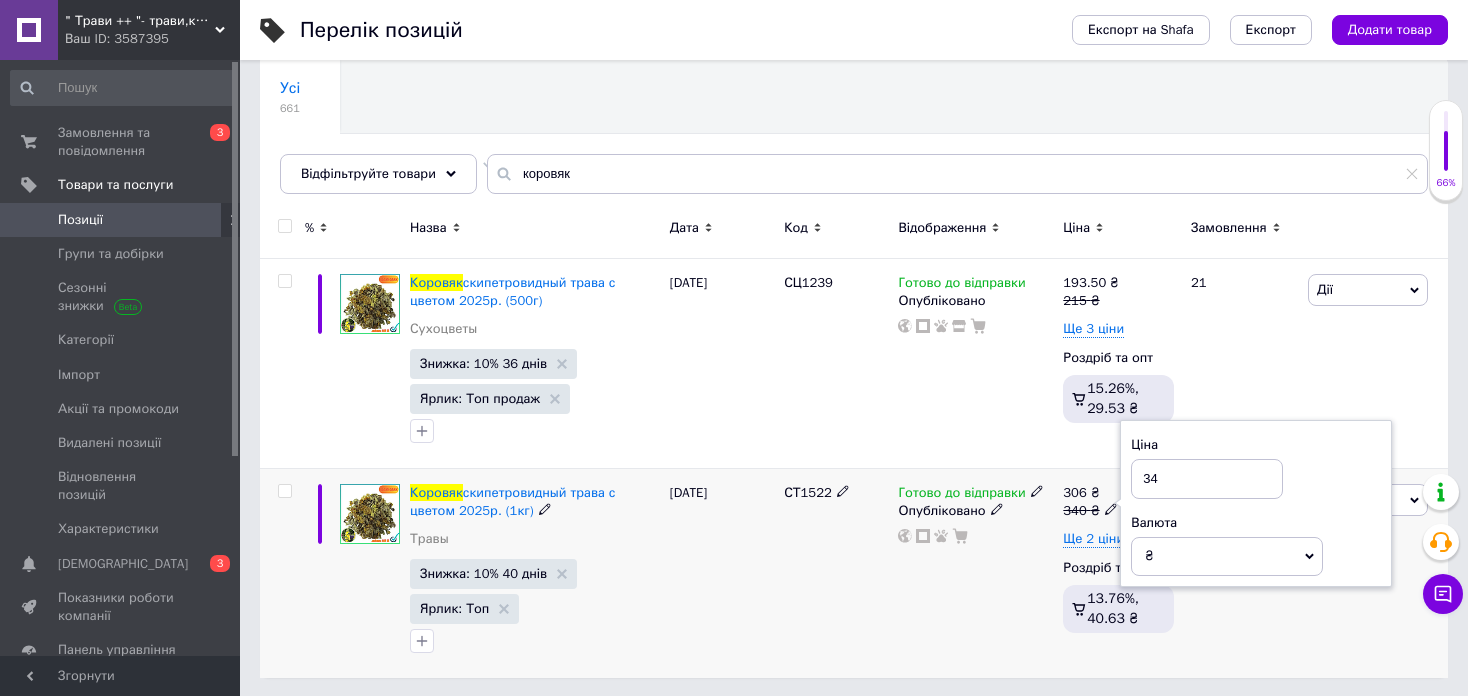 type on "345" 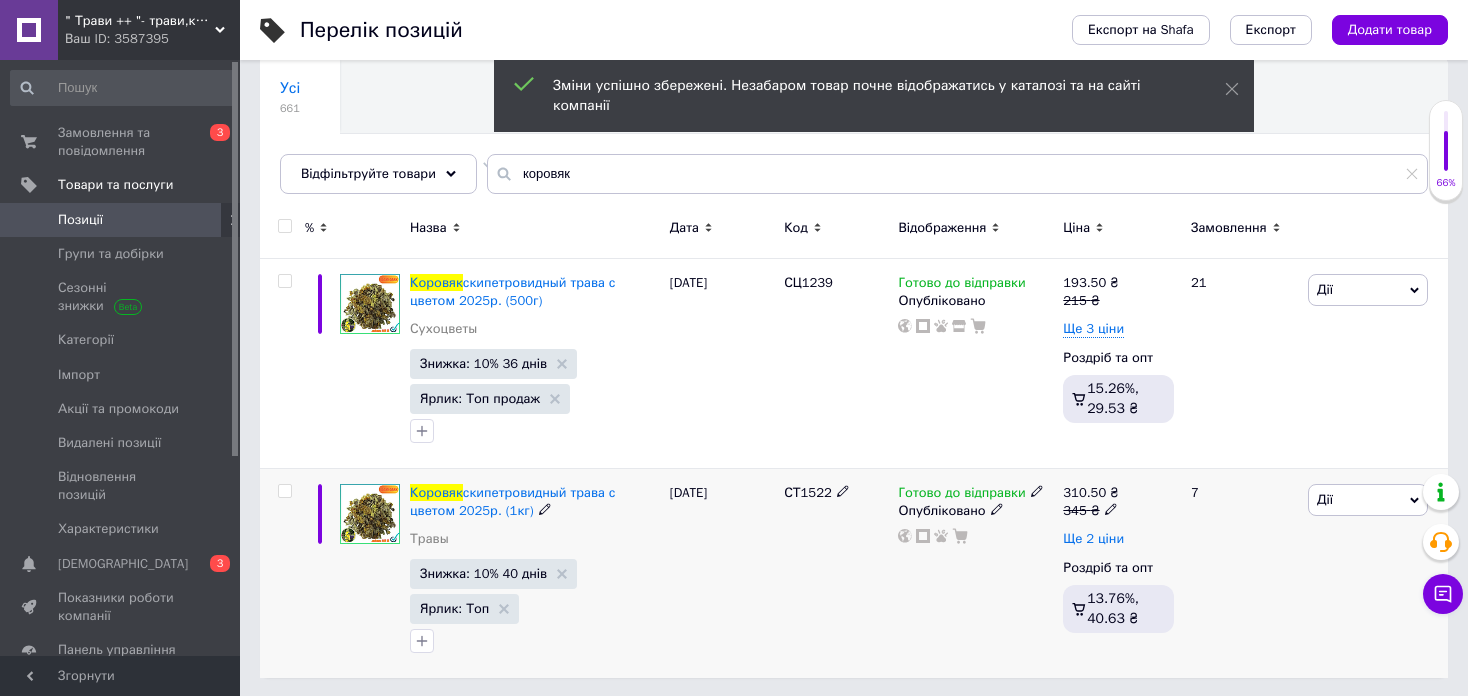 click on "Ще 2 ціни" at bounding box center (1093, 539) 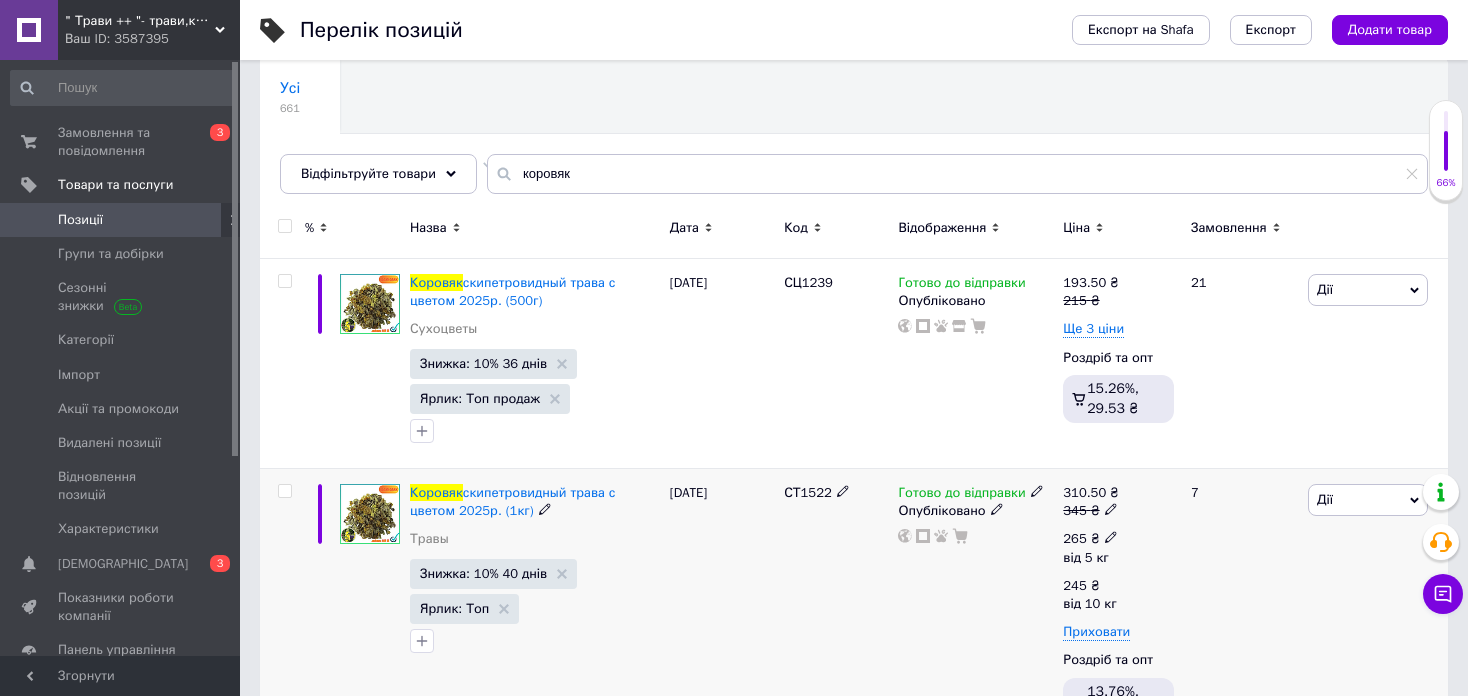 click 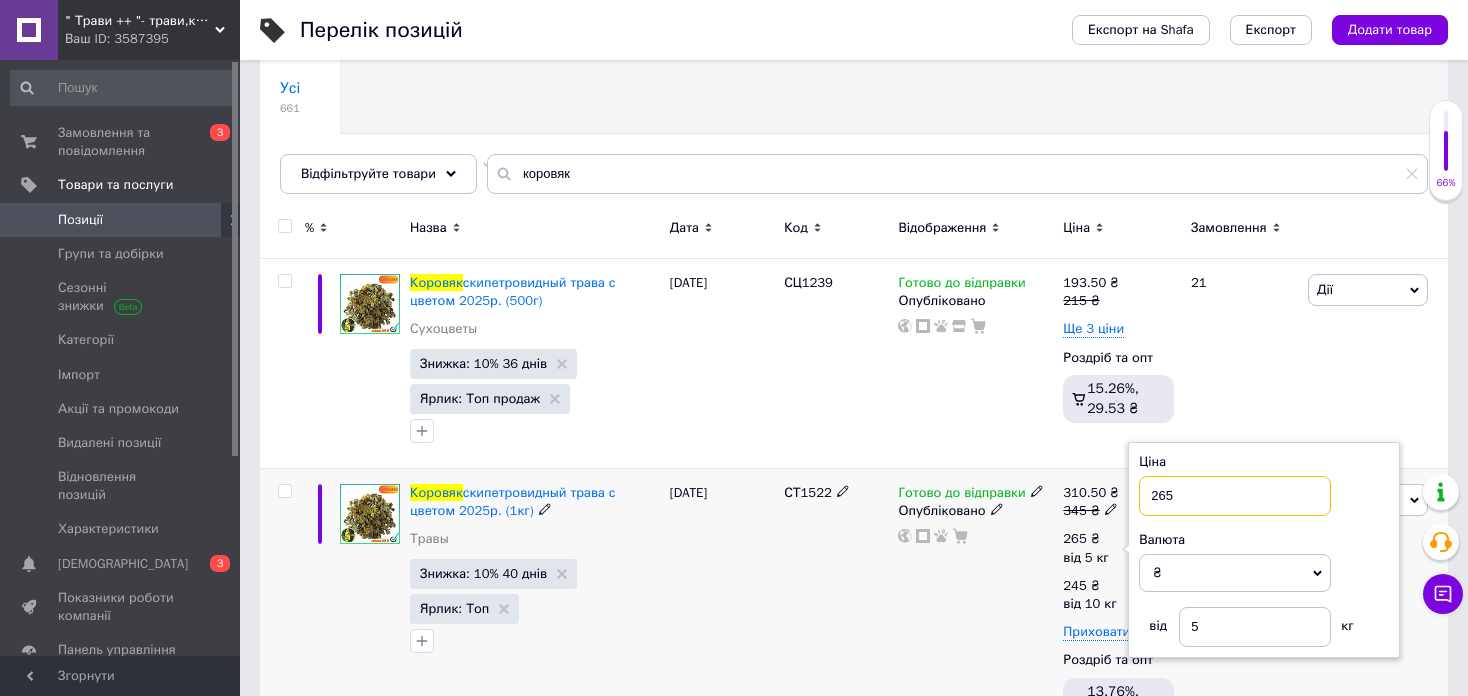 click on "265" at bounding box center (1235, 496) 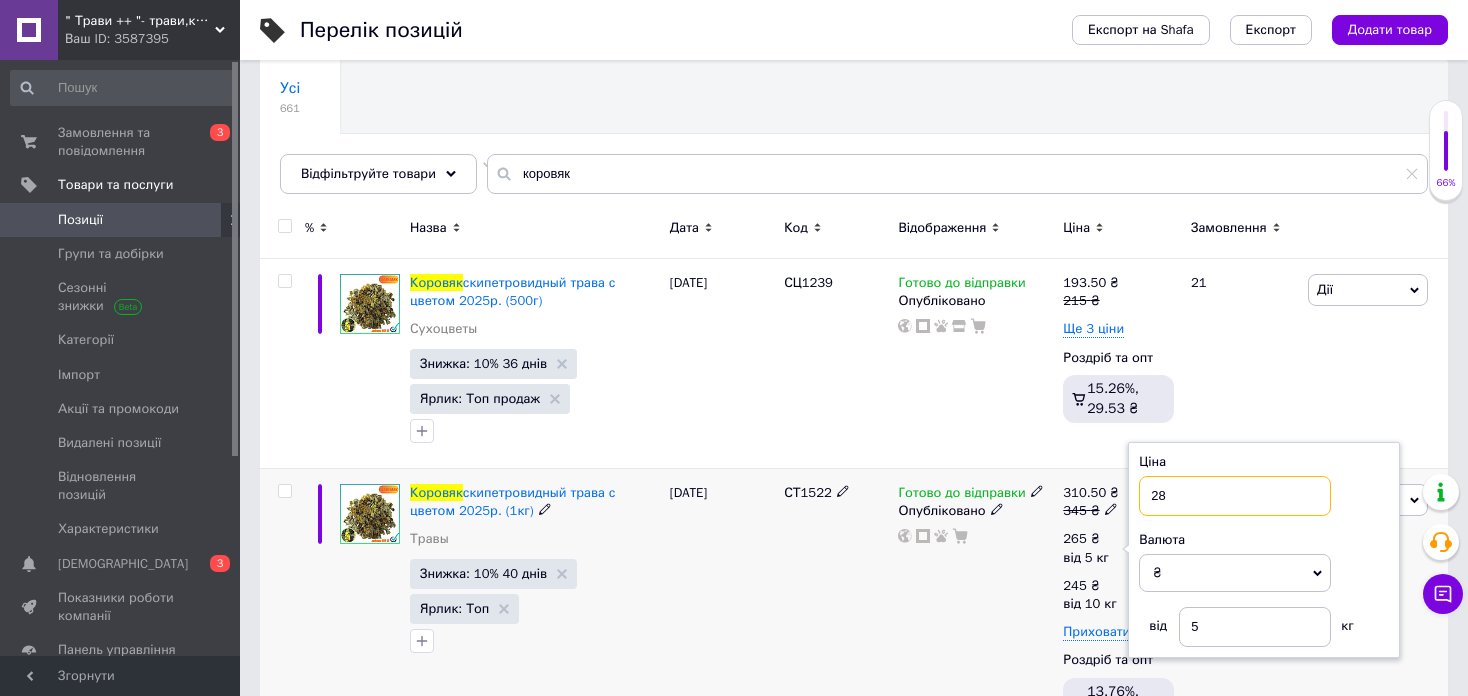 type on "280" 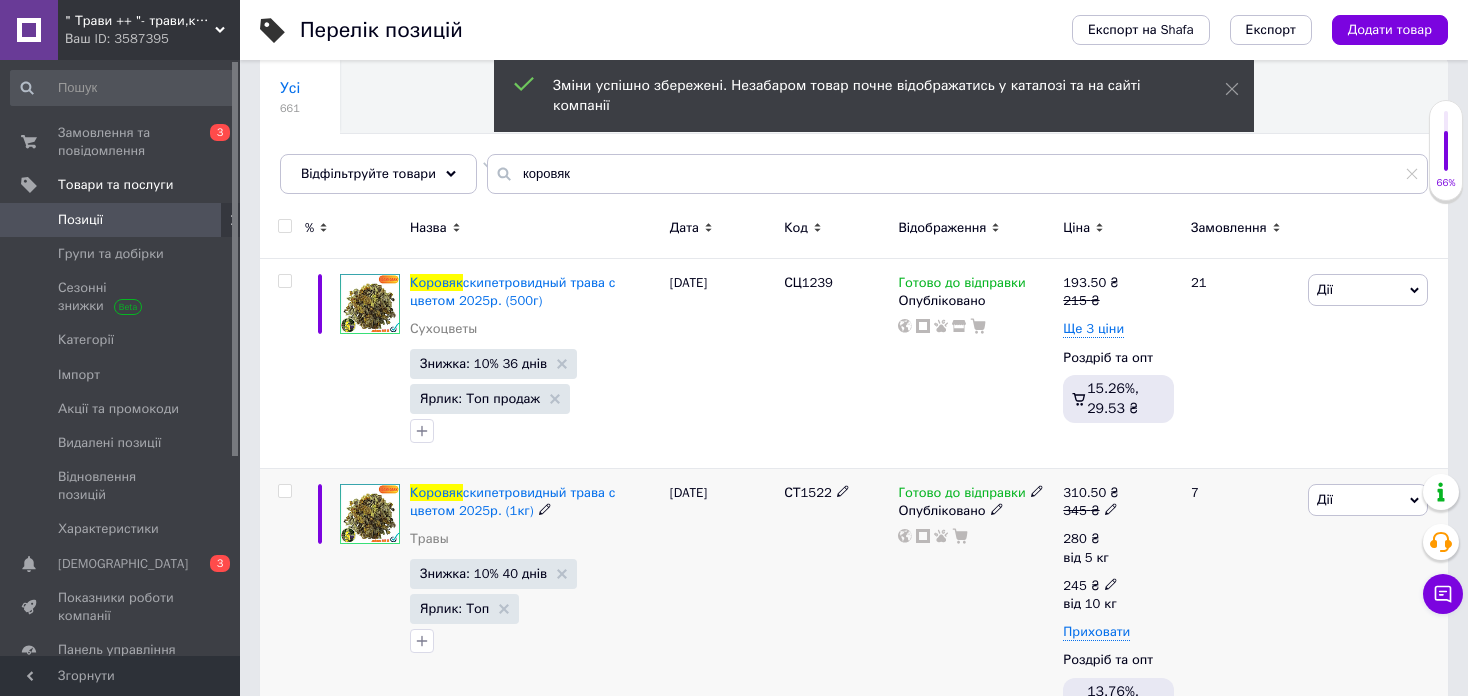 click 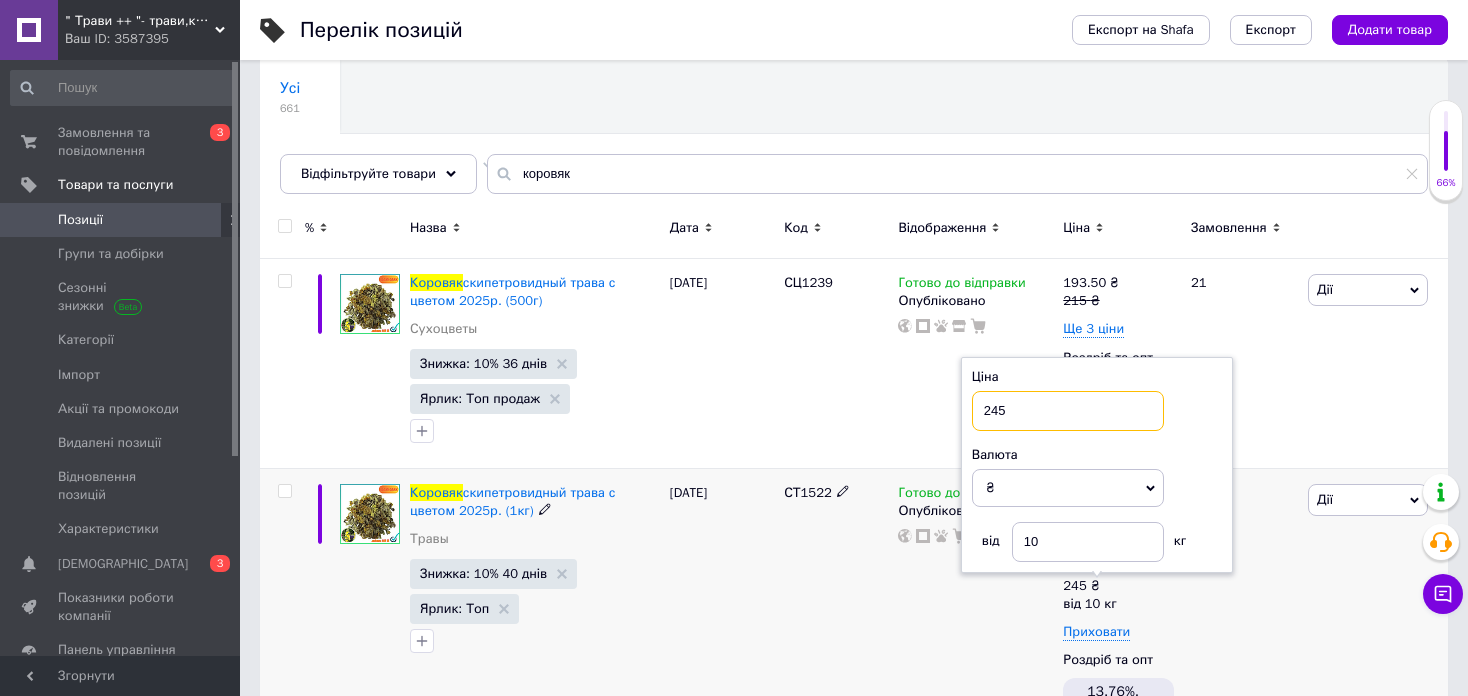 click on "245" at bounding box center [1068, 411] 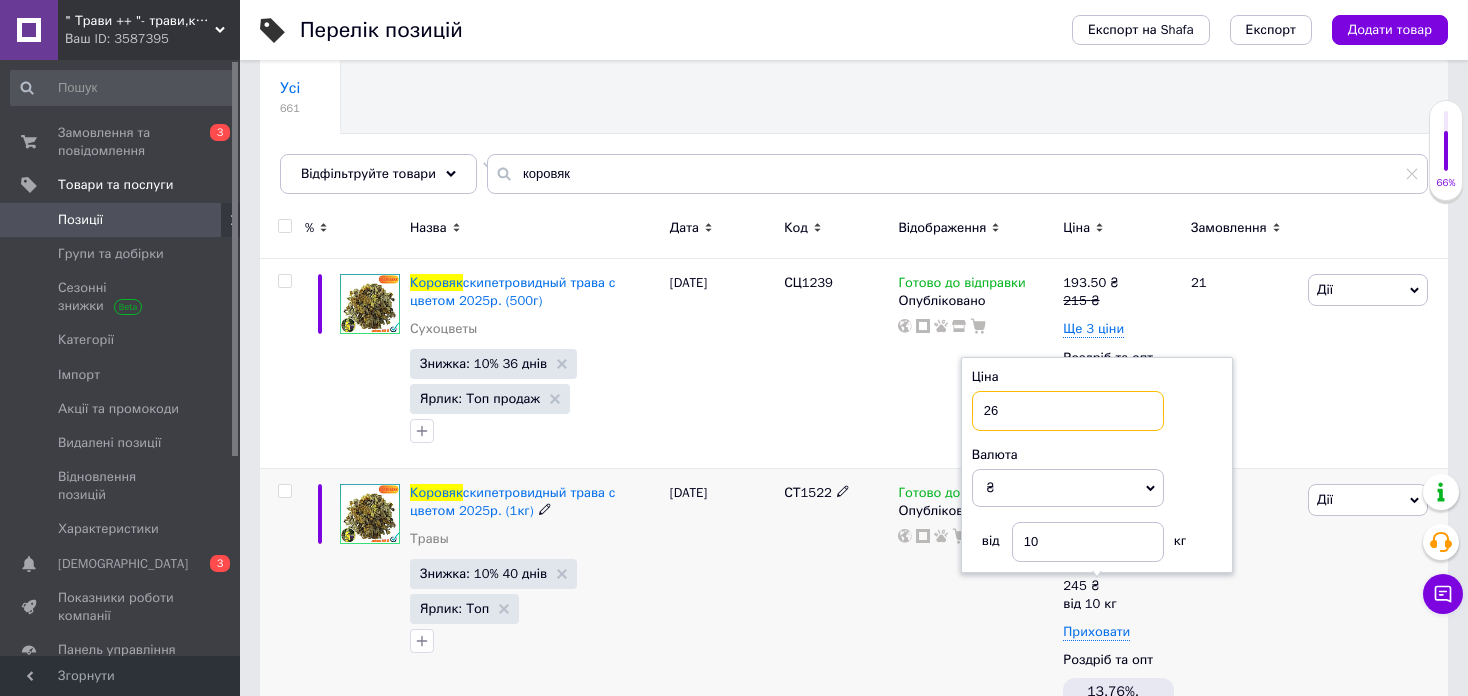 type on "260" 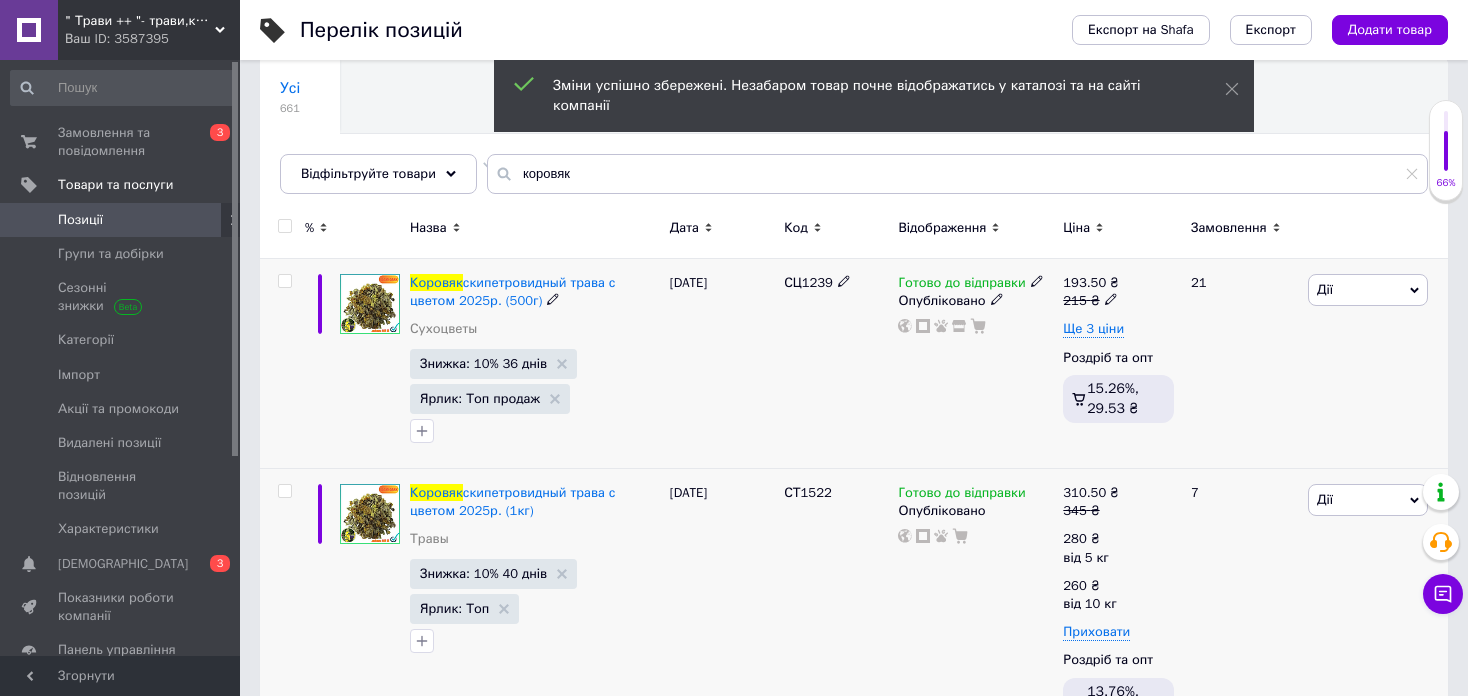 click 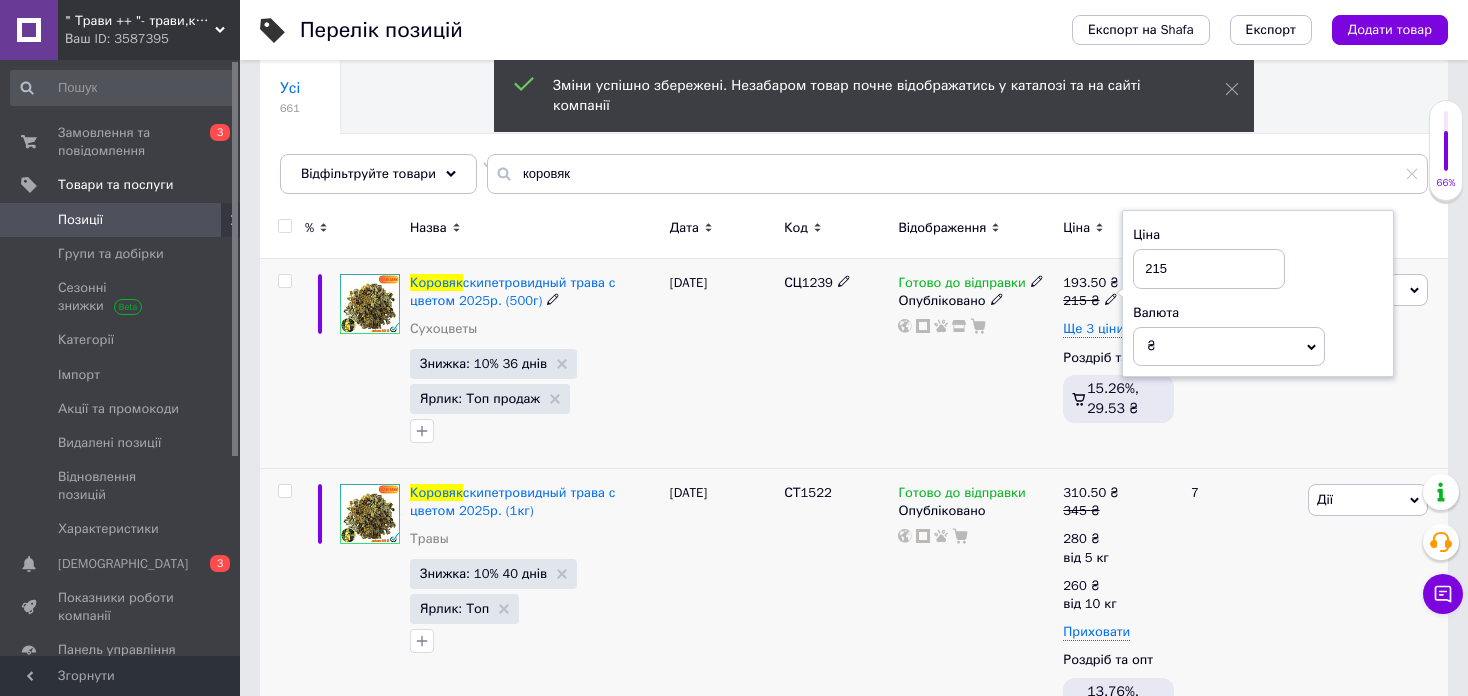 click on "215" at bounding box center [1209, 269] 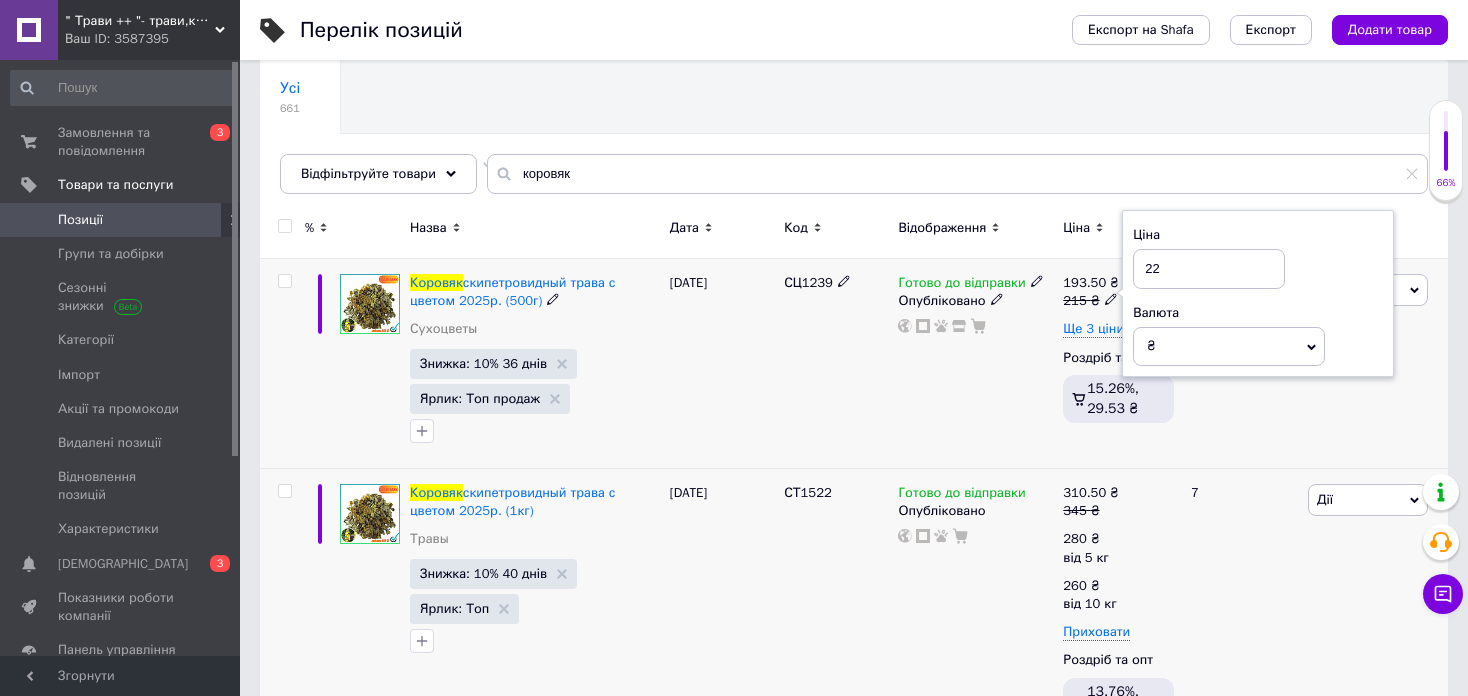 type on "225" 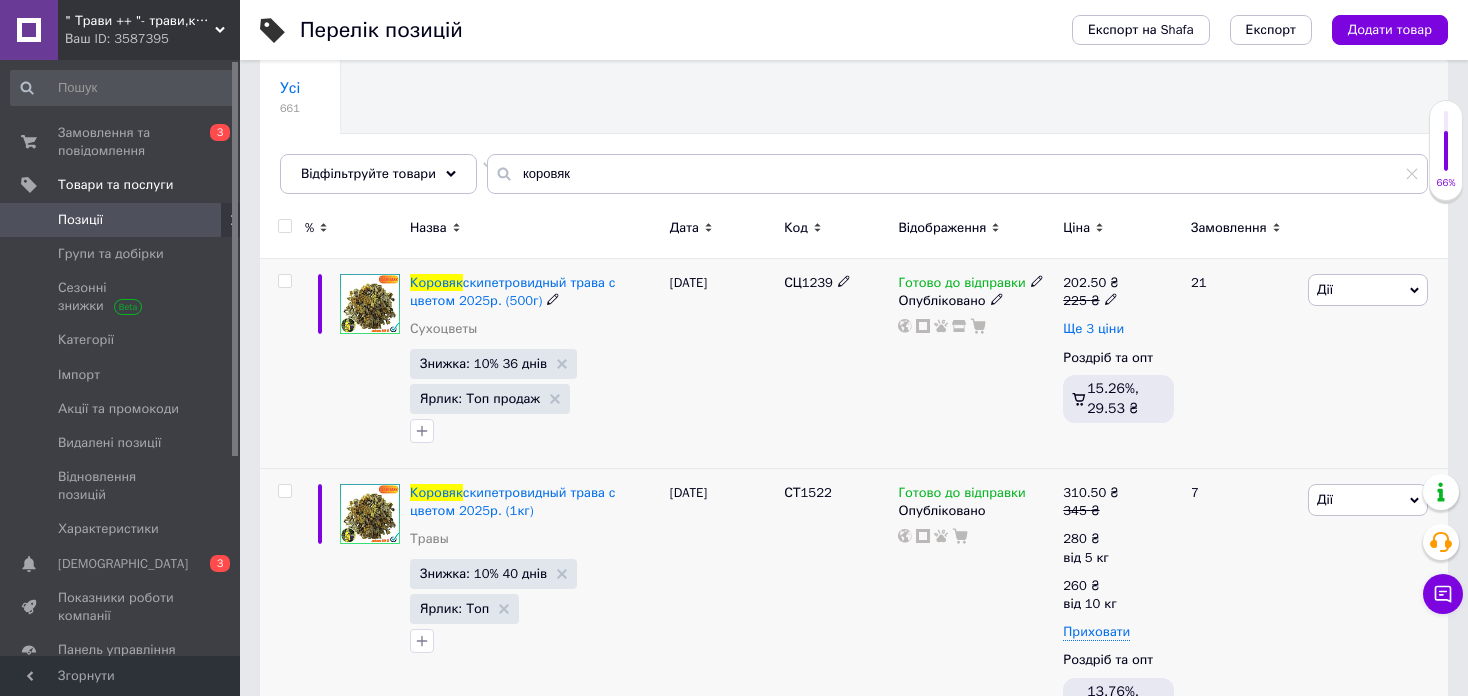 click on "Ще 3 ціни" at bounding box center (1093, 329) 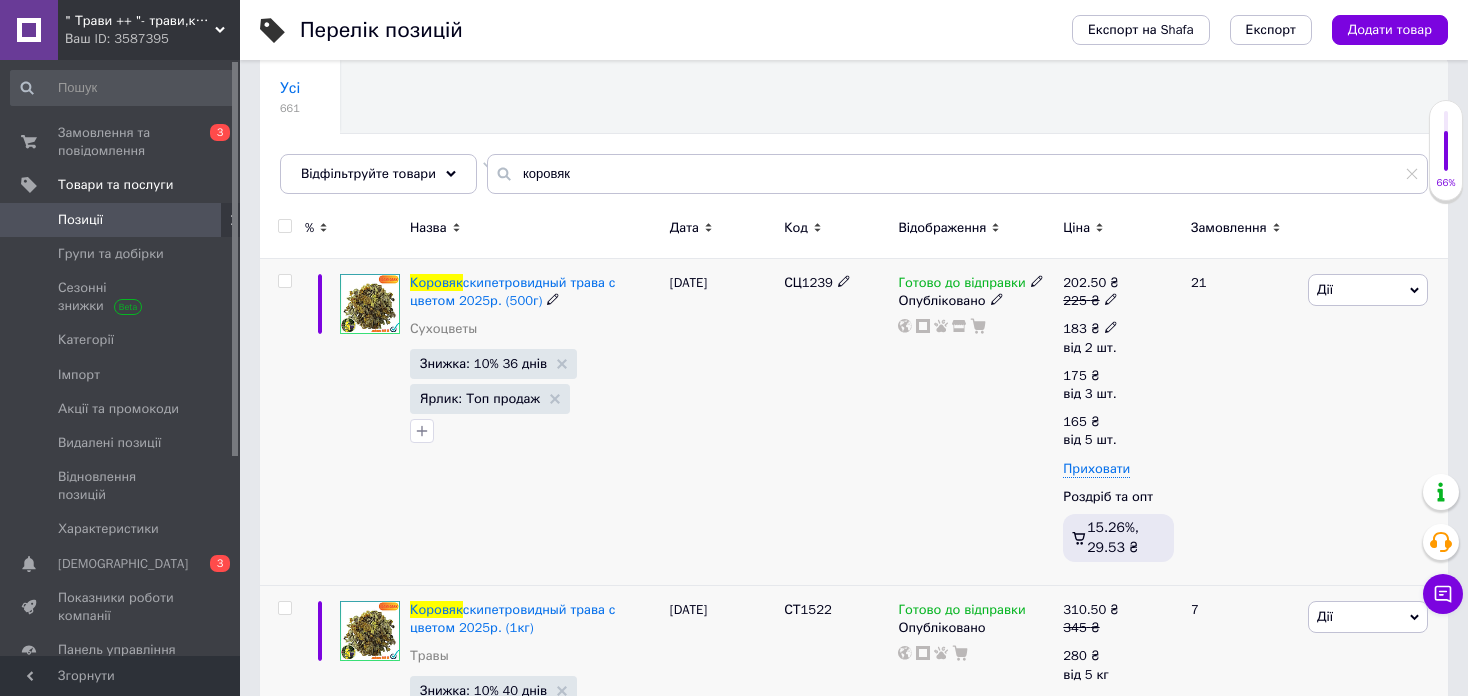 click 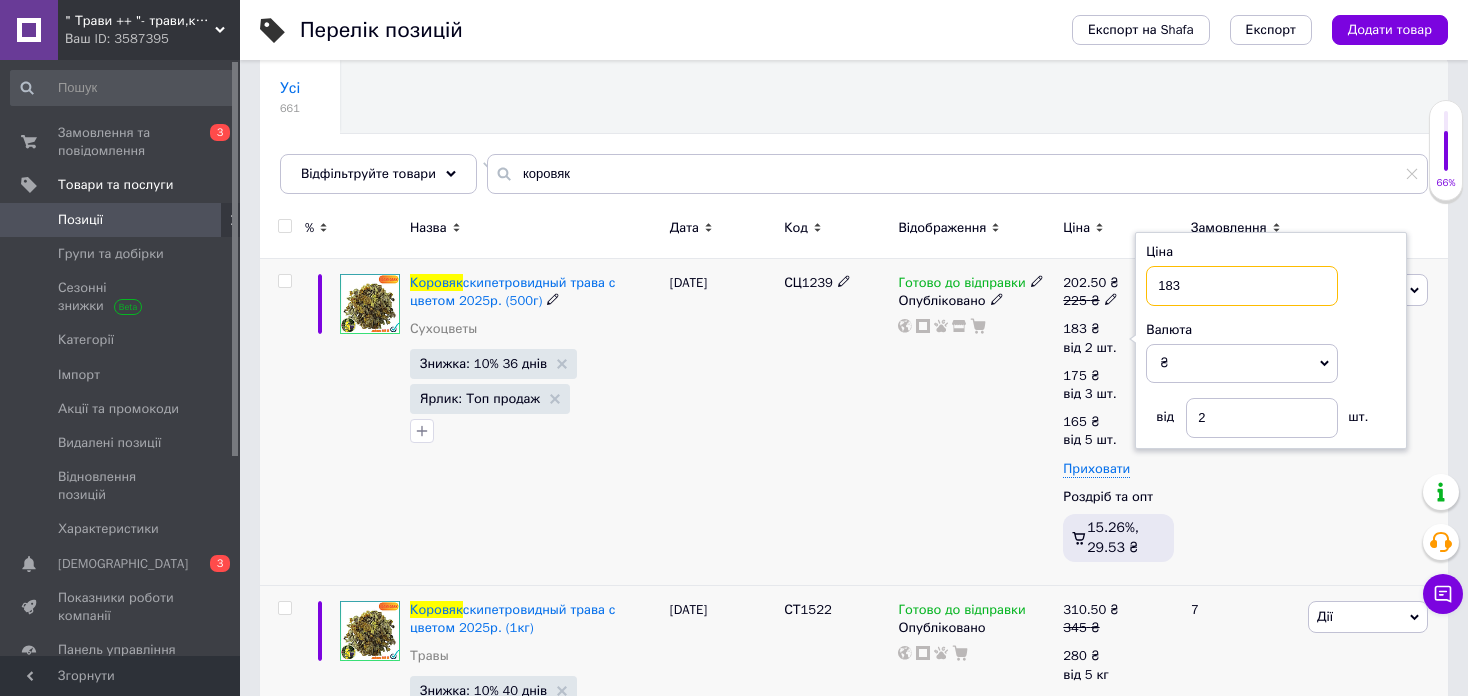 click on "183" at bounding box center [1242, 286] 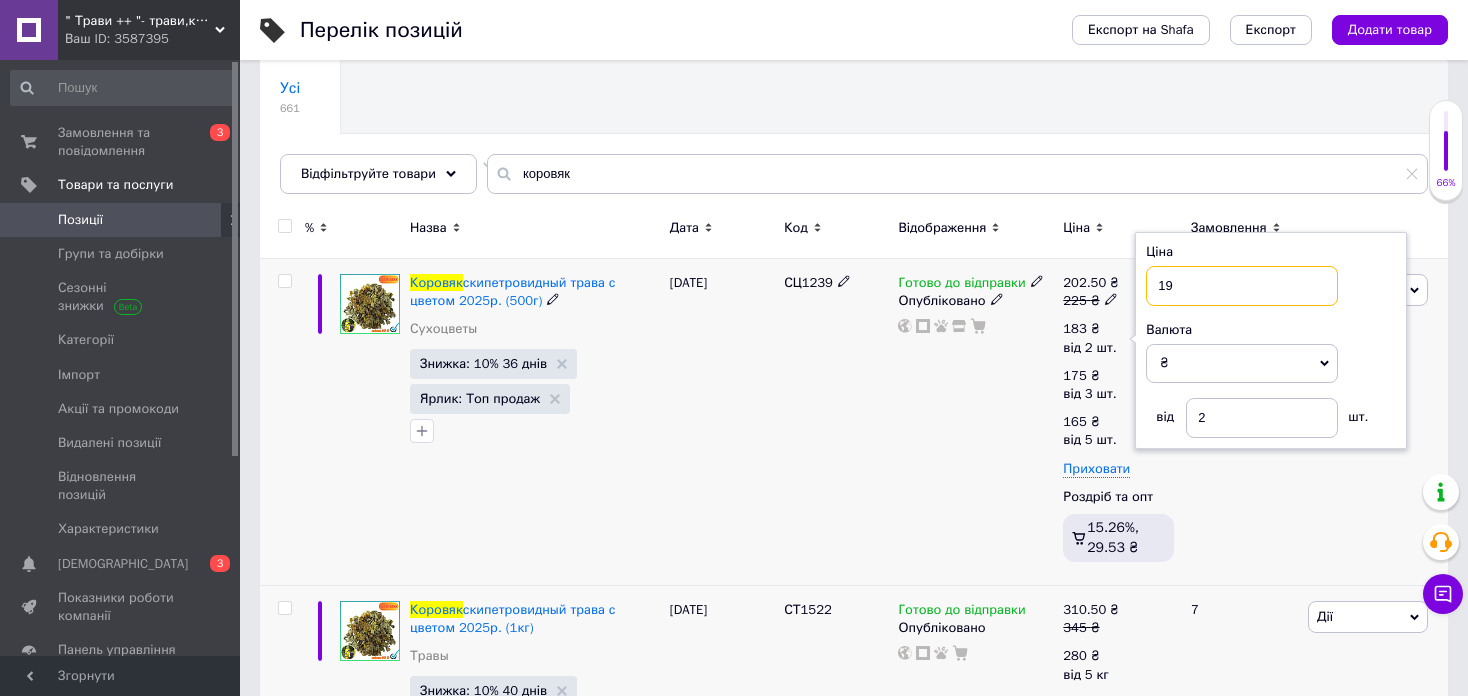 type on "193" 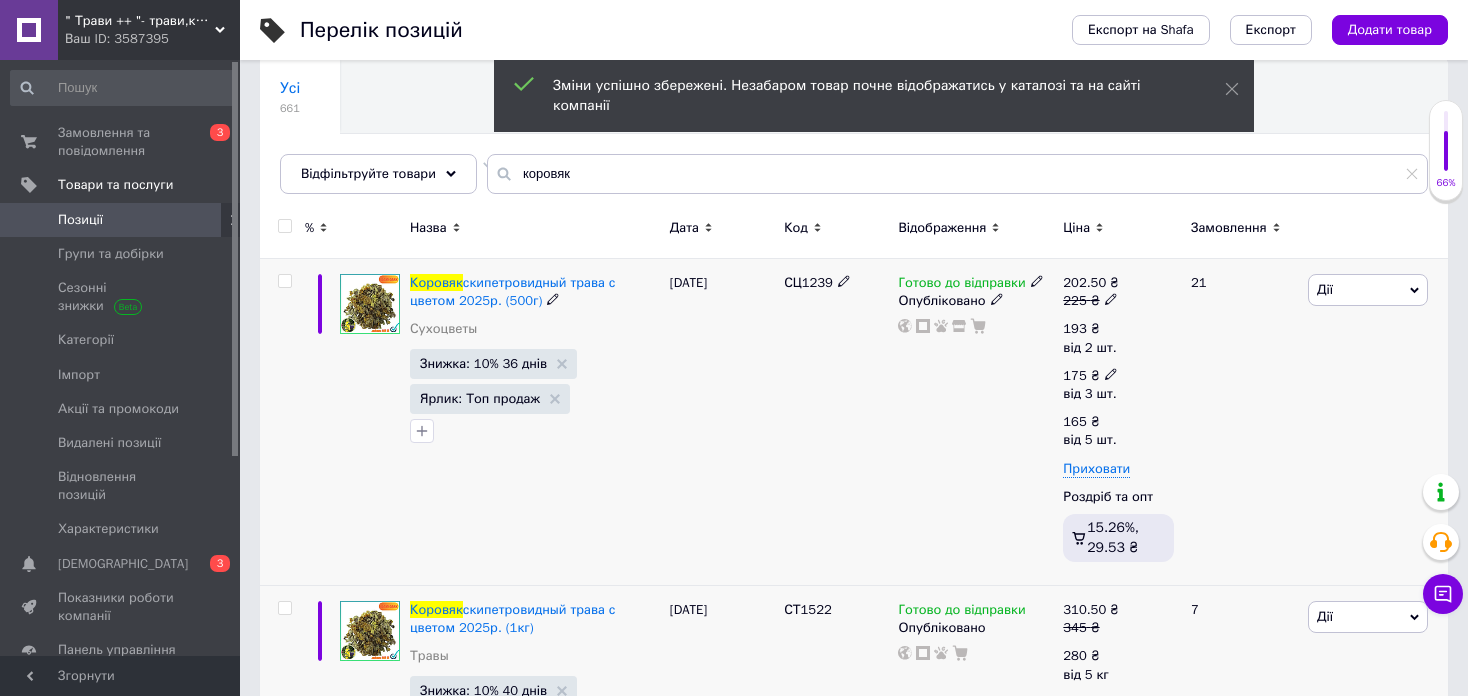click 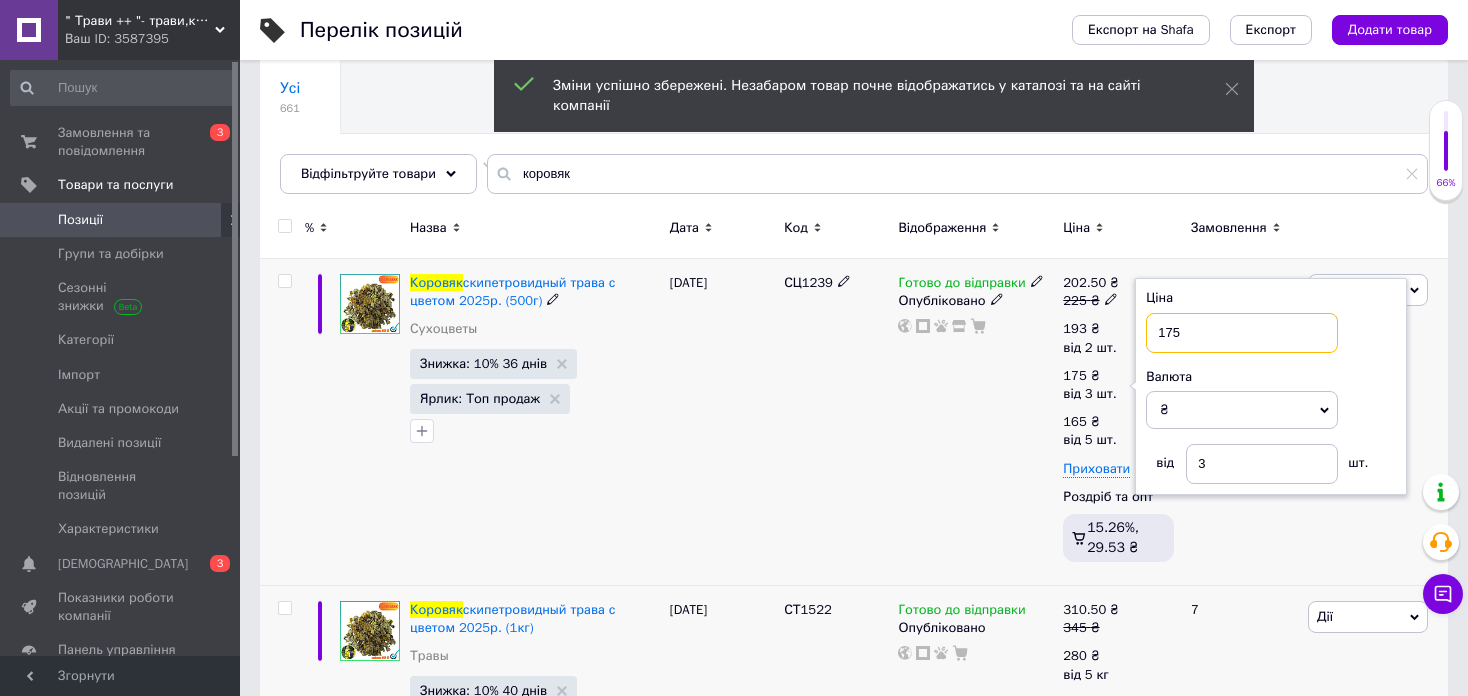 click on "175" at bounding box center (1242, 333) 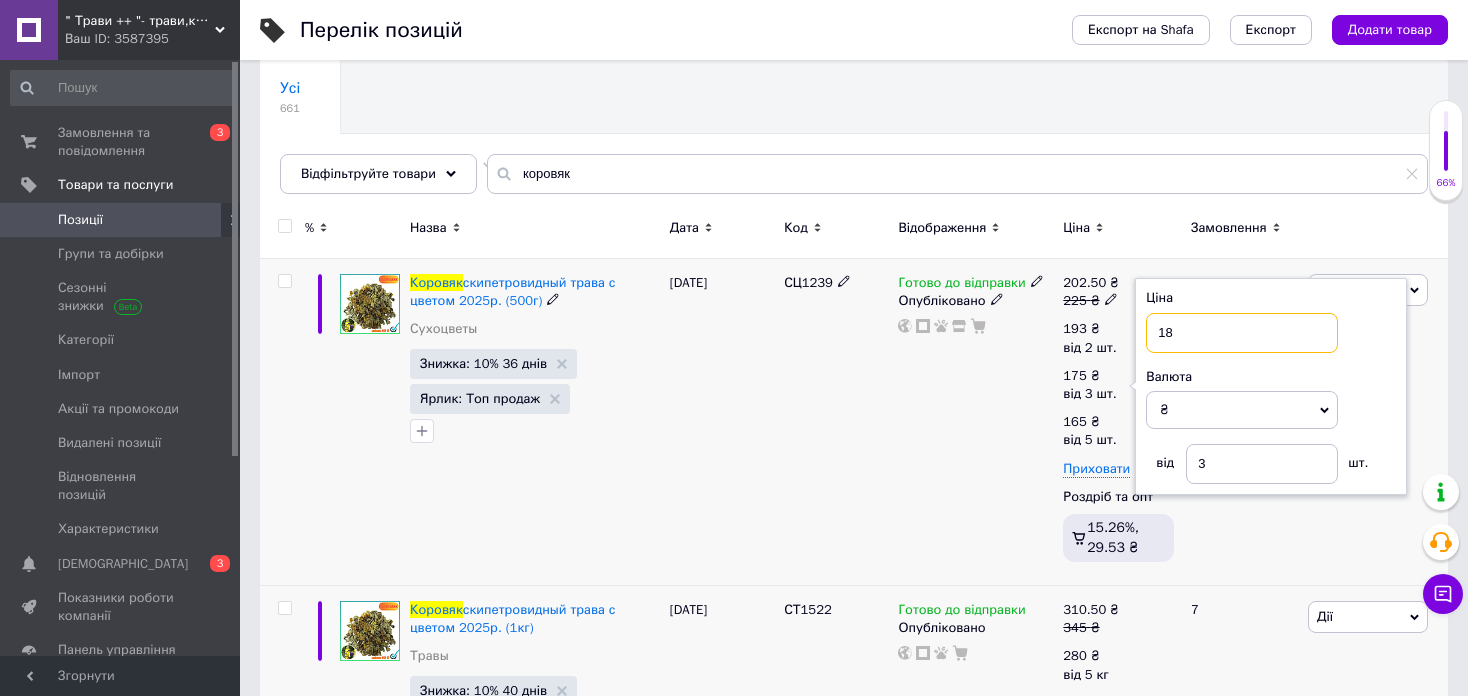 type on "180" 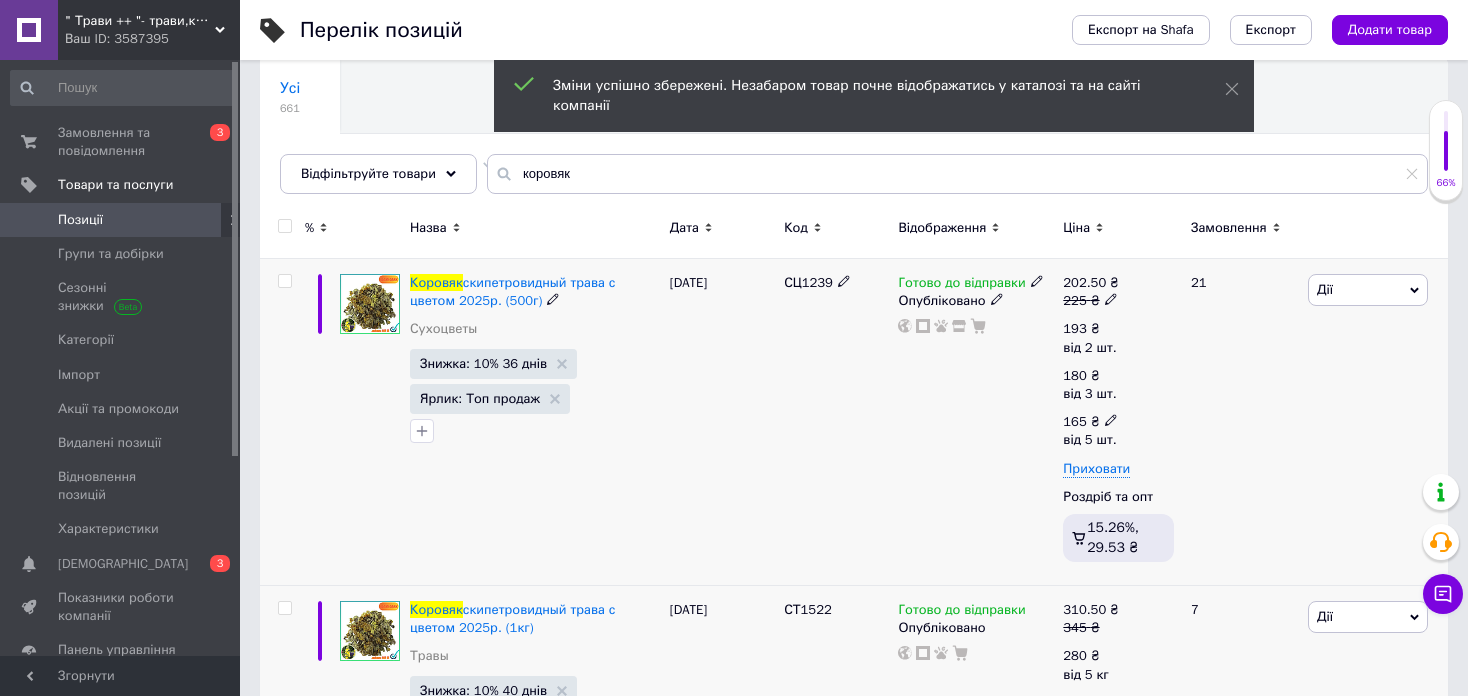click on "165   ₴" at bounding box center [1090, 422] 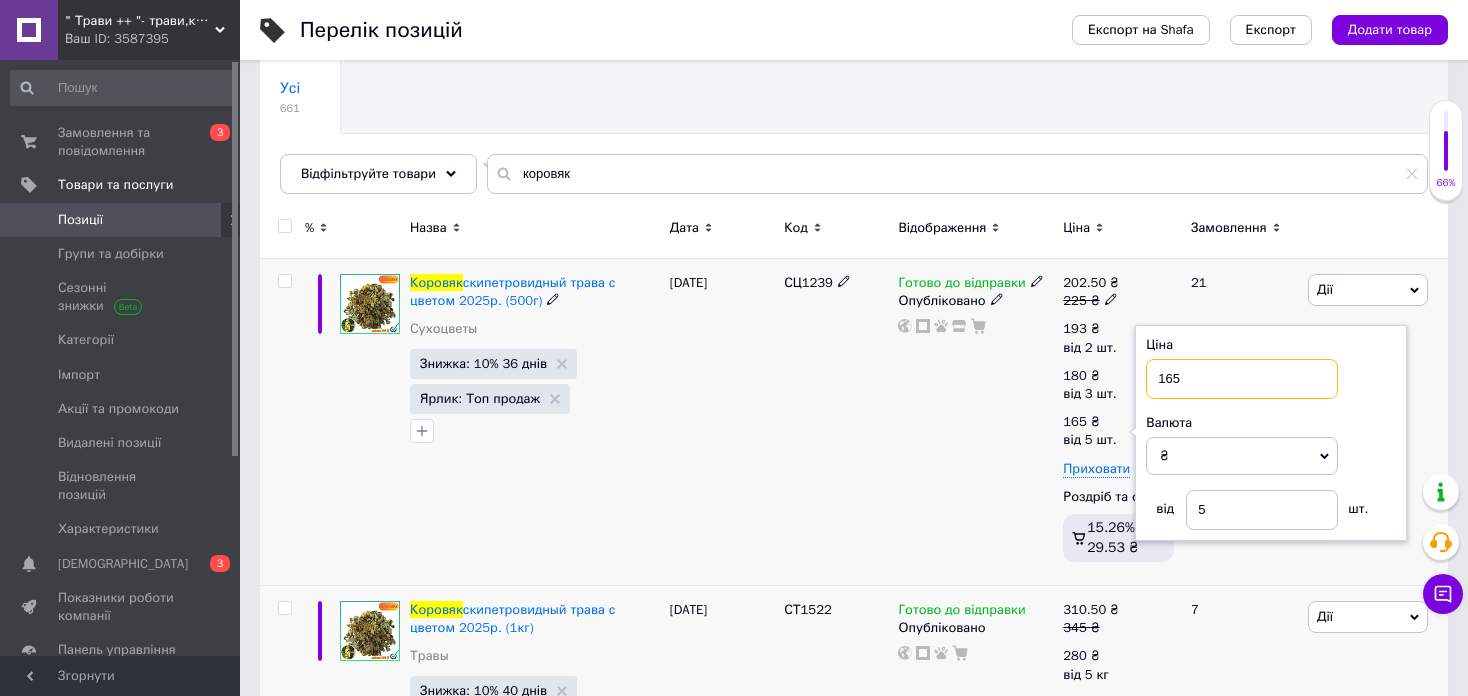 click on "165" at bounding box center [1242, 379] 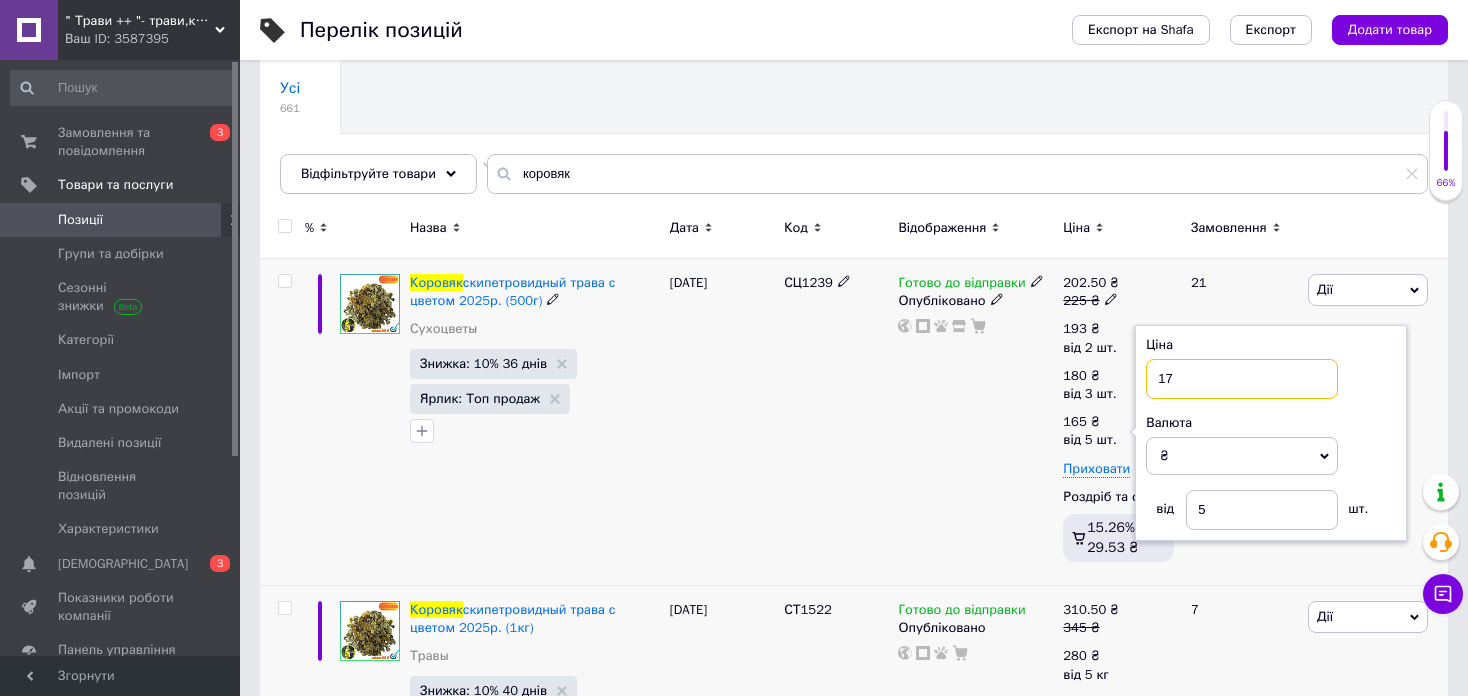type on "170" 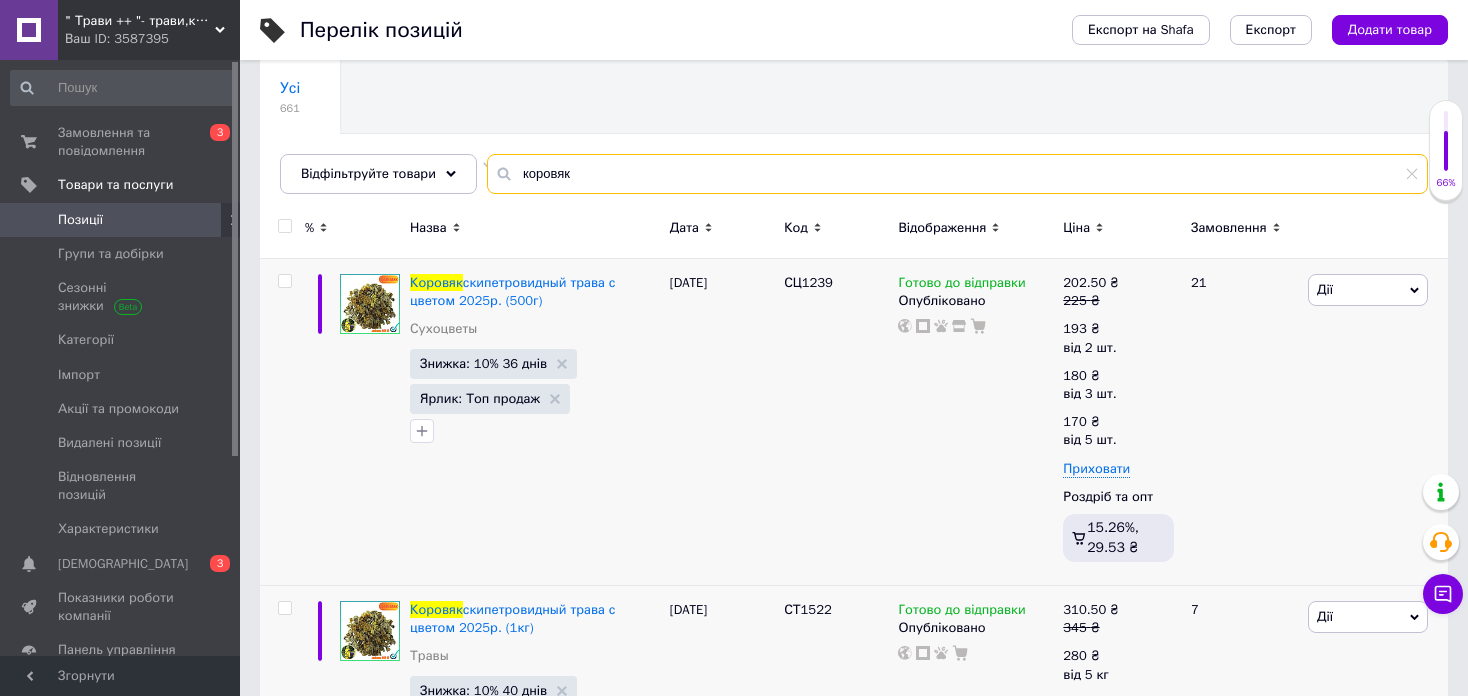click on "коровяк" at bounding box center (957, 174) 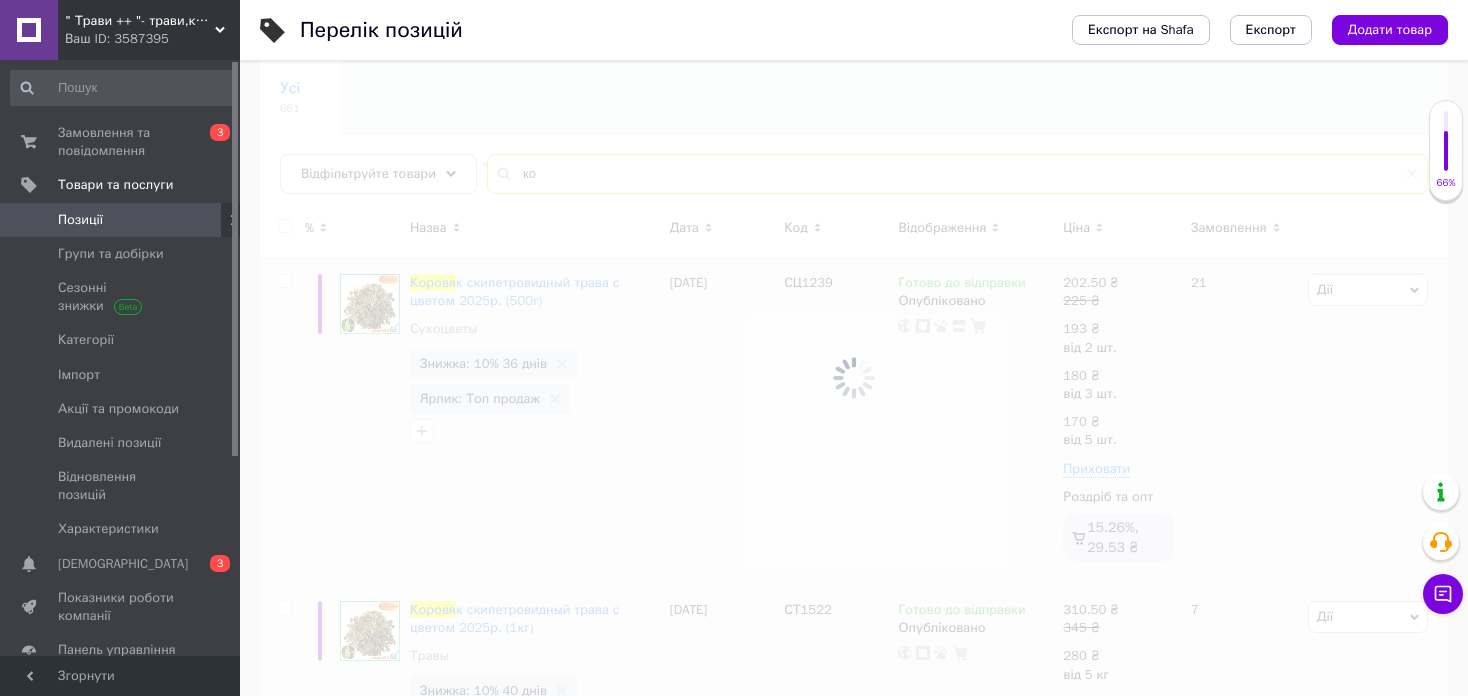 type on "к" 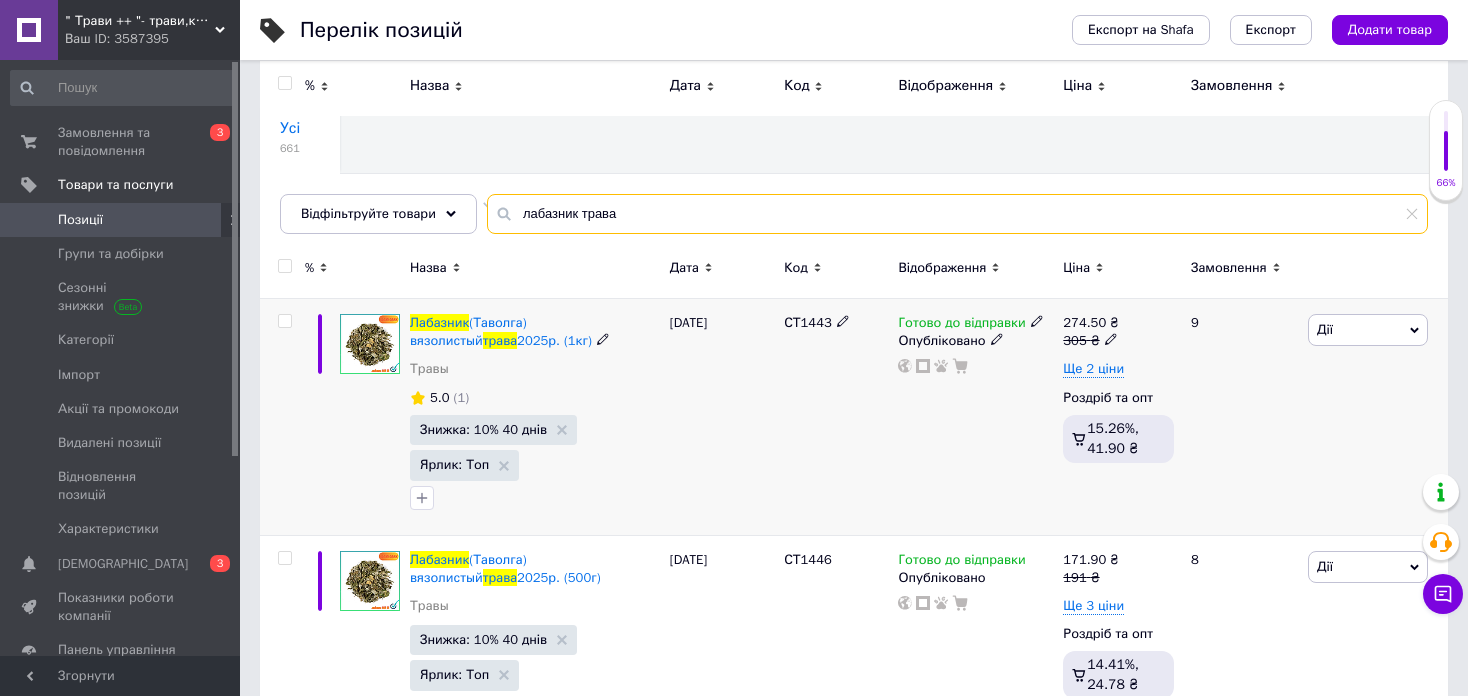 scroll, scrollTop: 100, scrollLeft: 0, axis: vertical 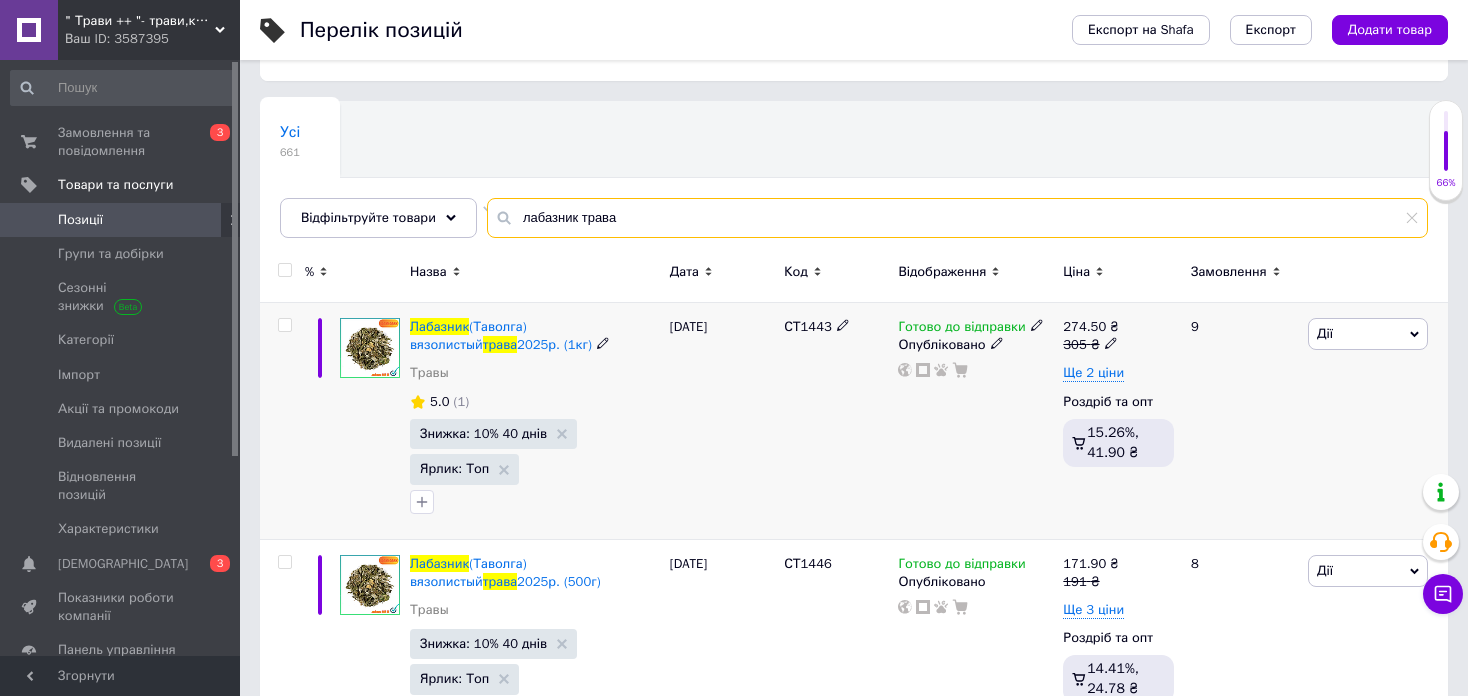 type on "лабазник трава" 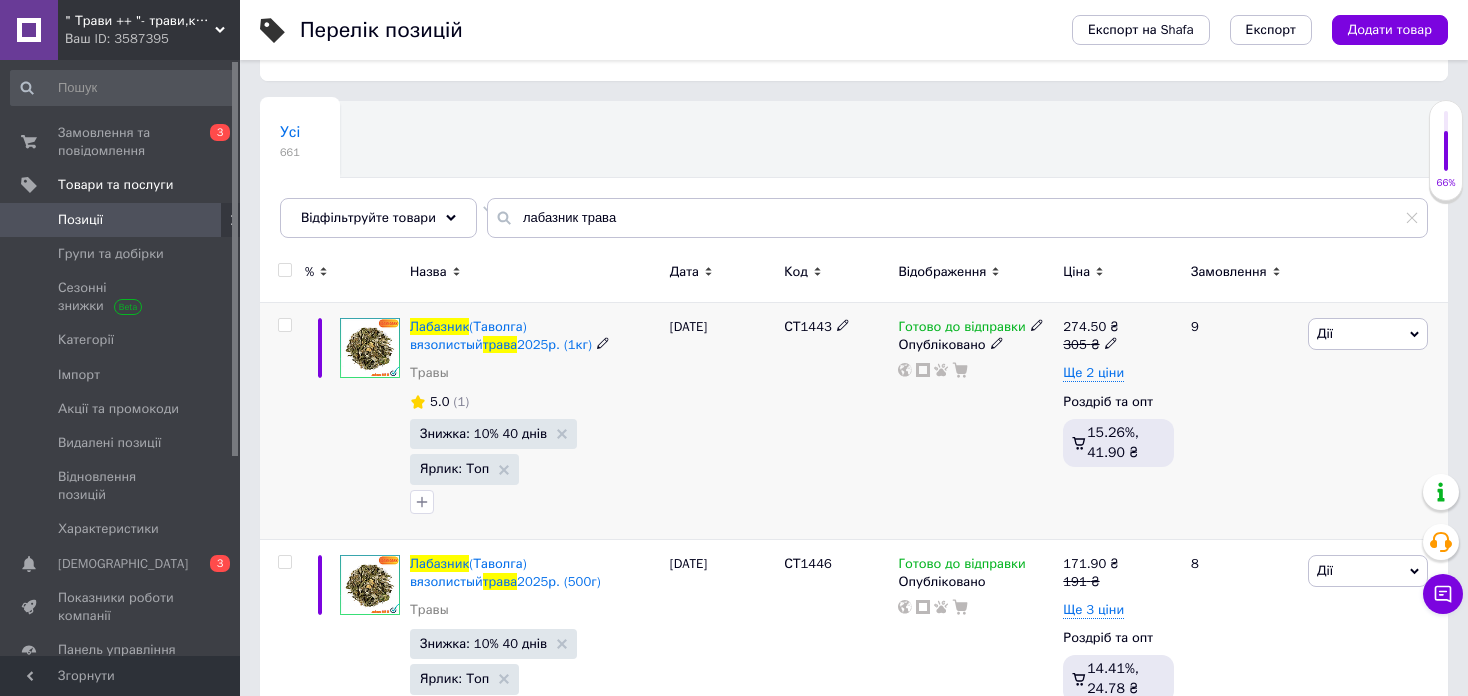 click 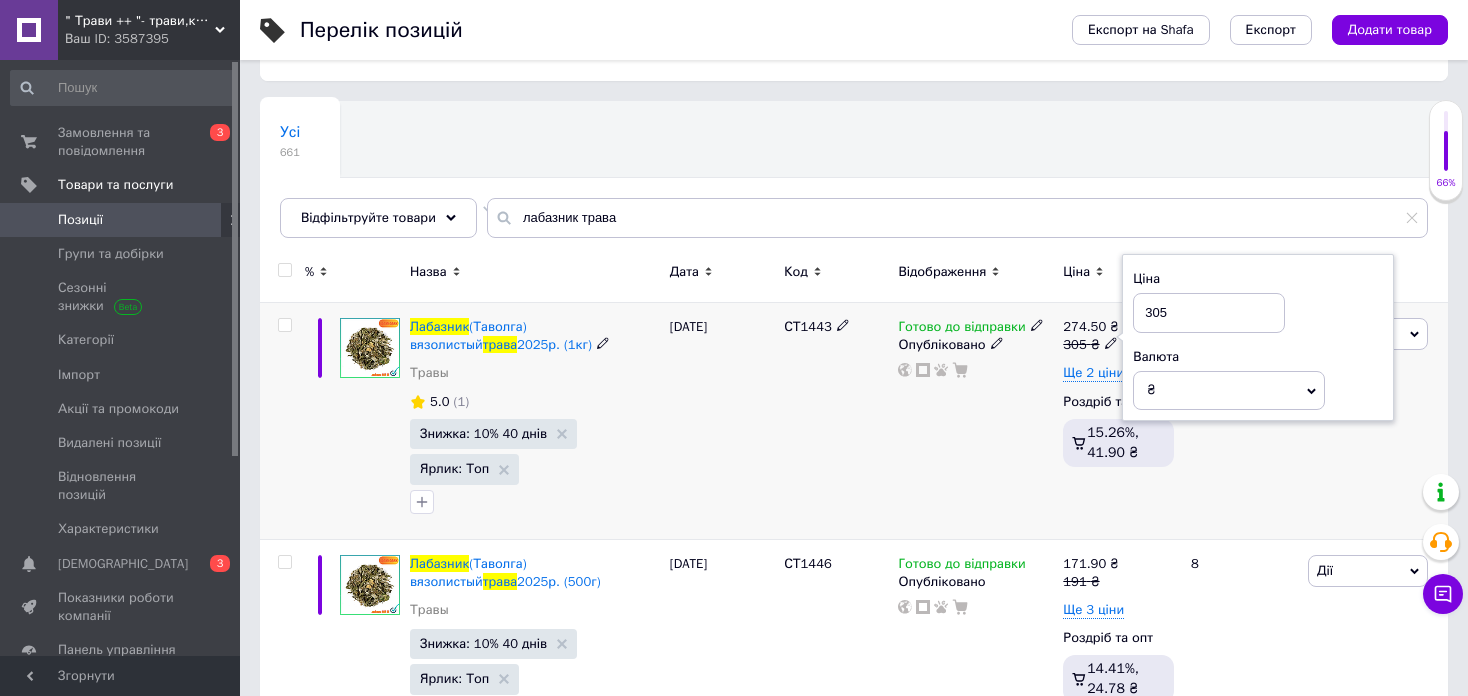 click on "305" at bounding box center (1209, 313) 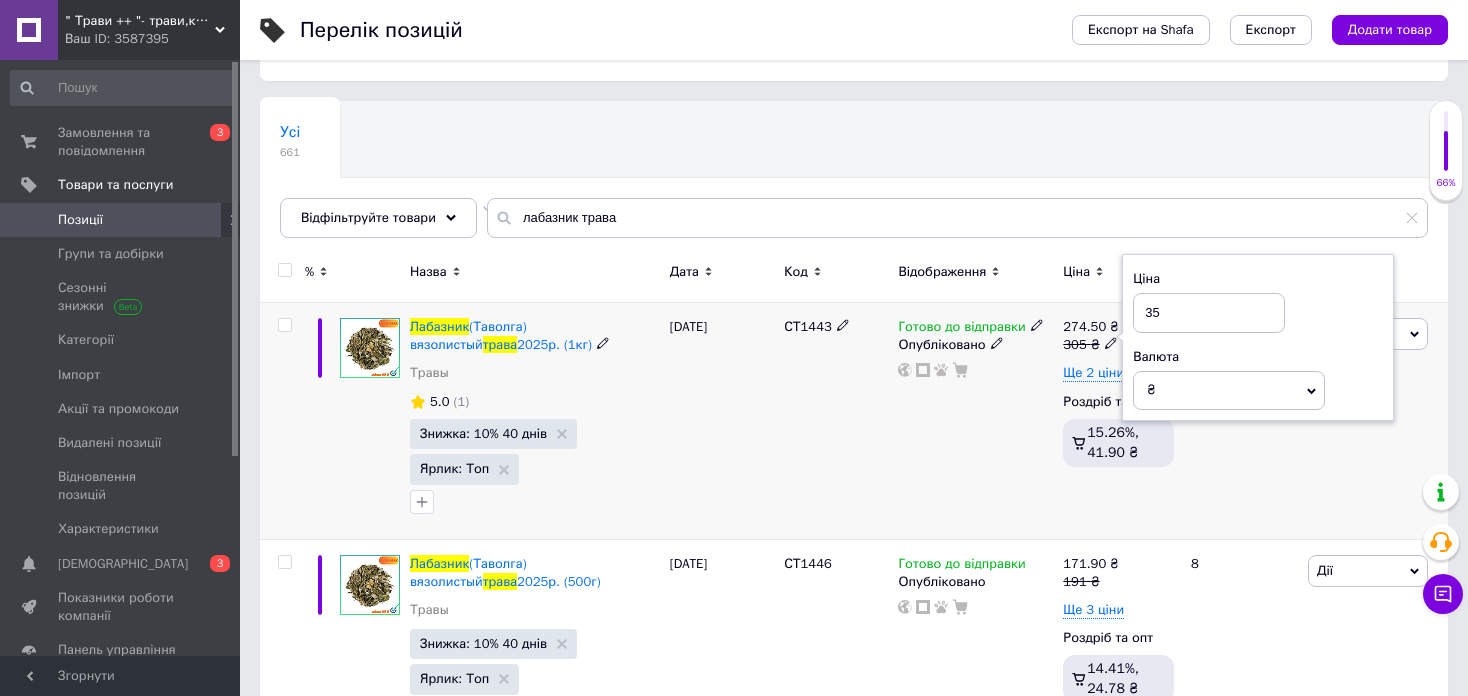 type on "350" 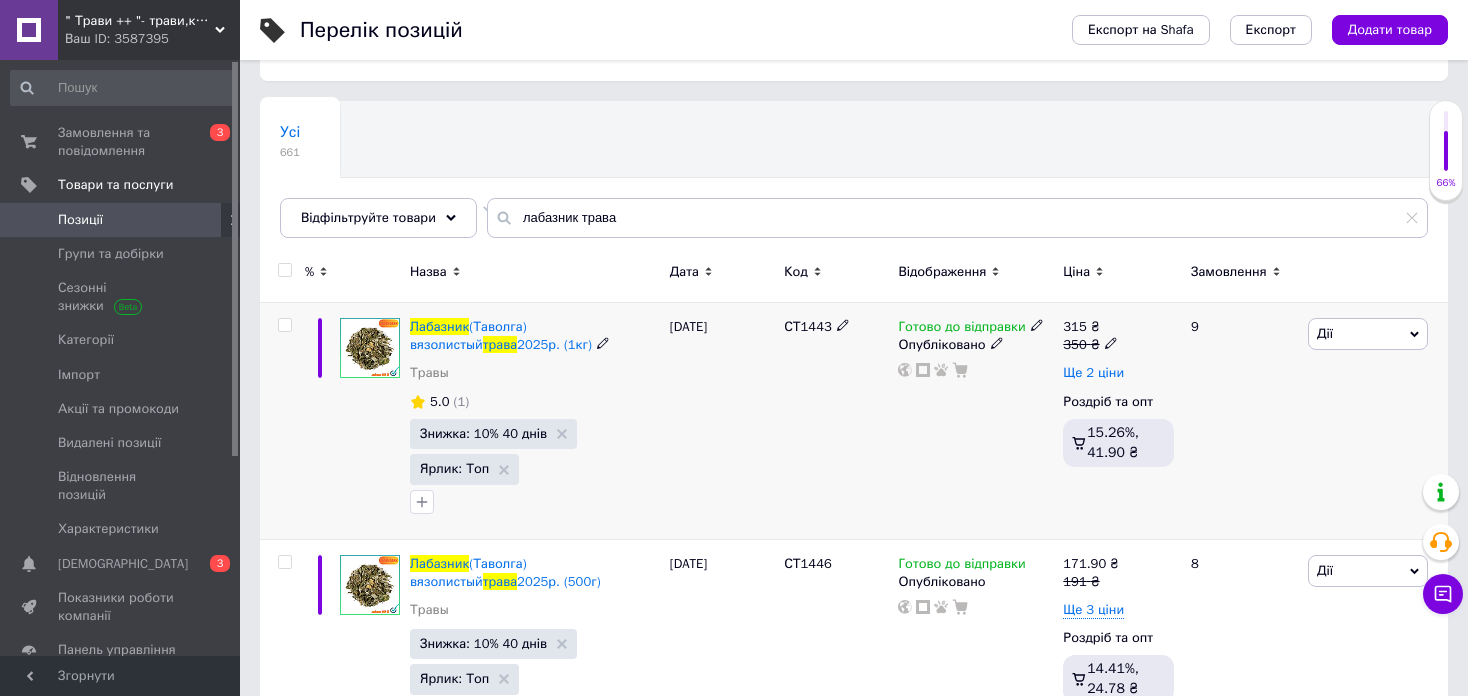 click on "Ще 2 ціни" at bounding box center (1093, 373) 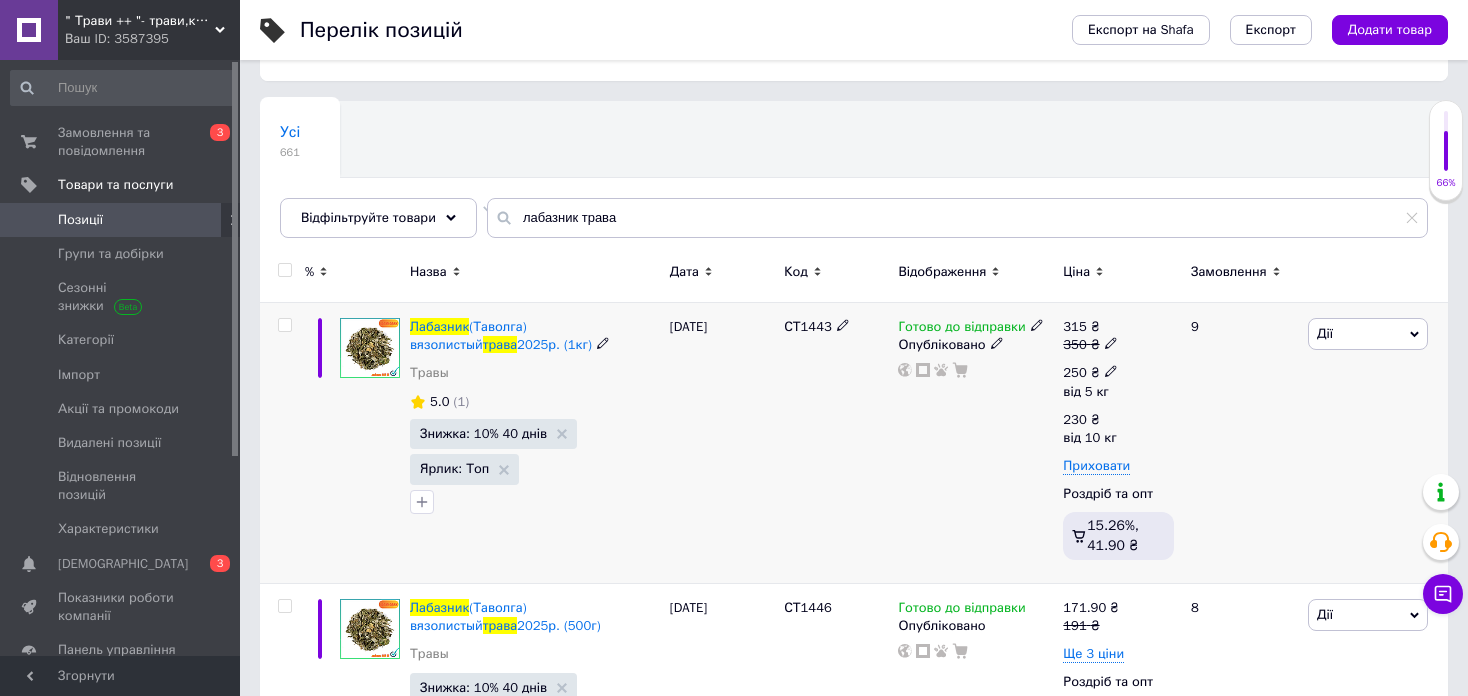 click on "250   ₴ від 5 кг" at bounding box center [1097, 382] 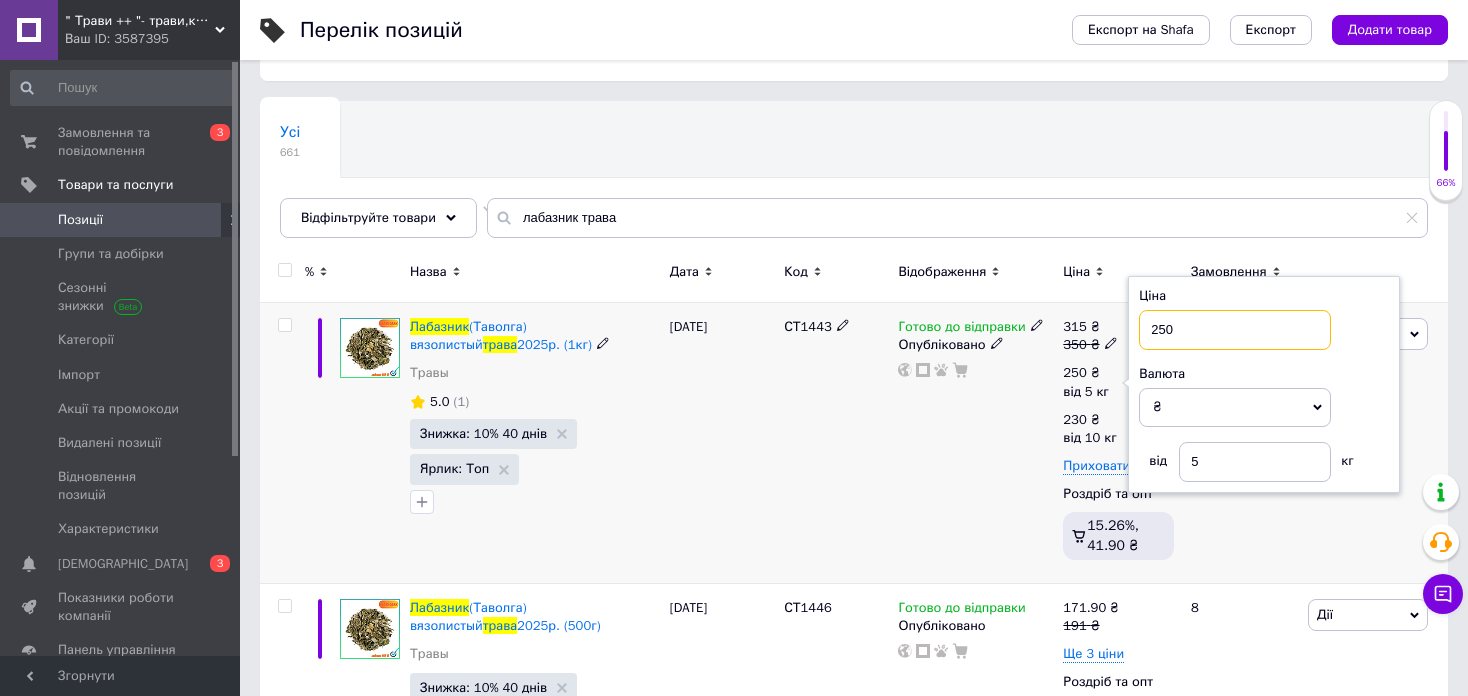 click on "250" at bounding box center [1235, 330] 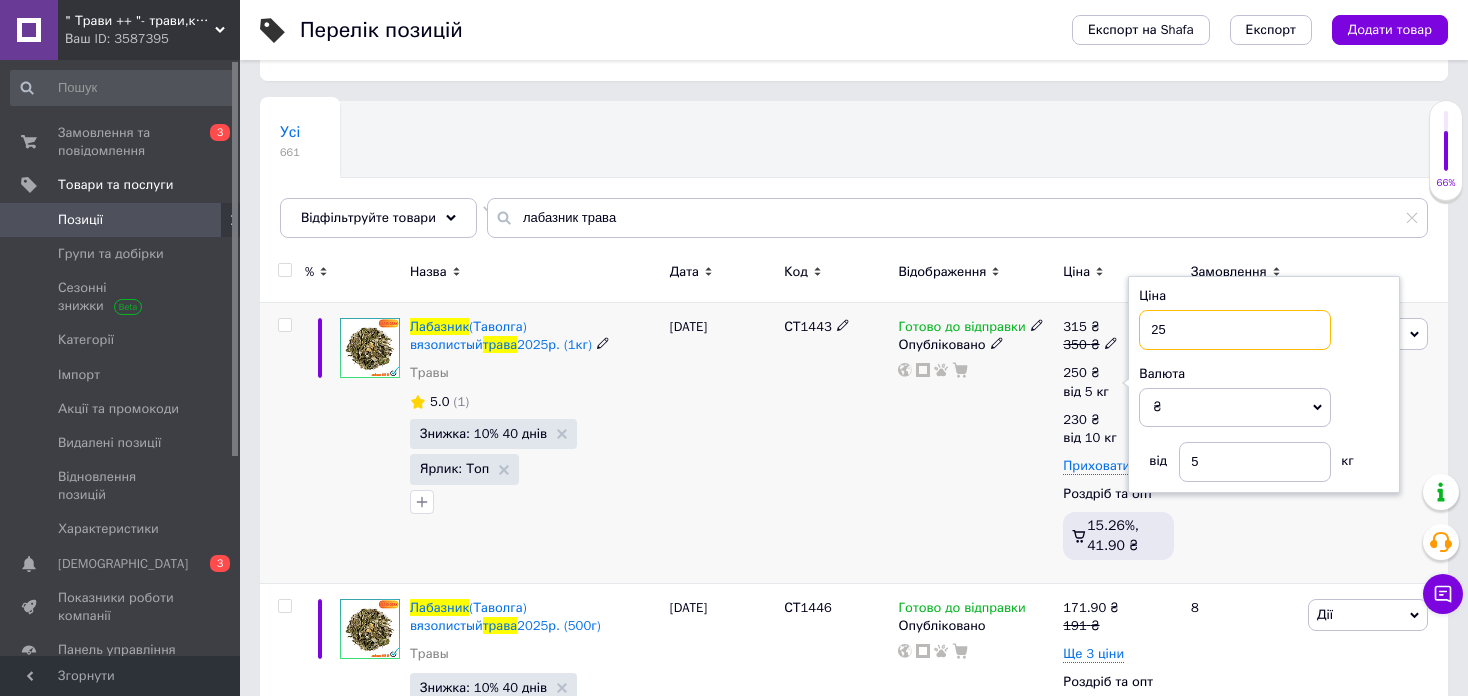 type on "2" 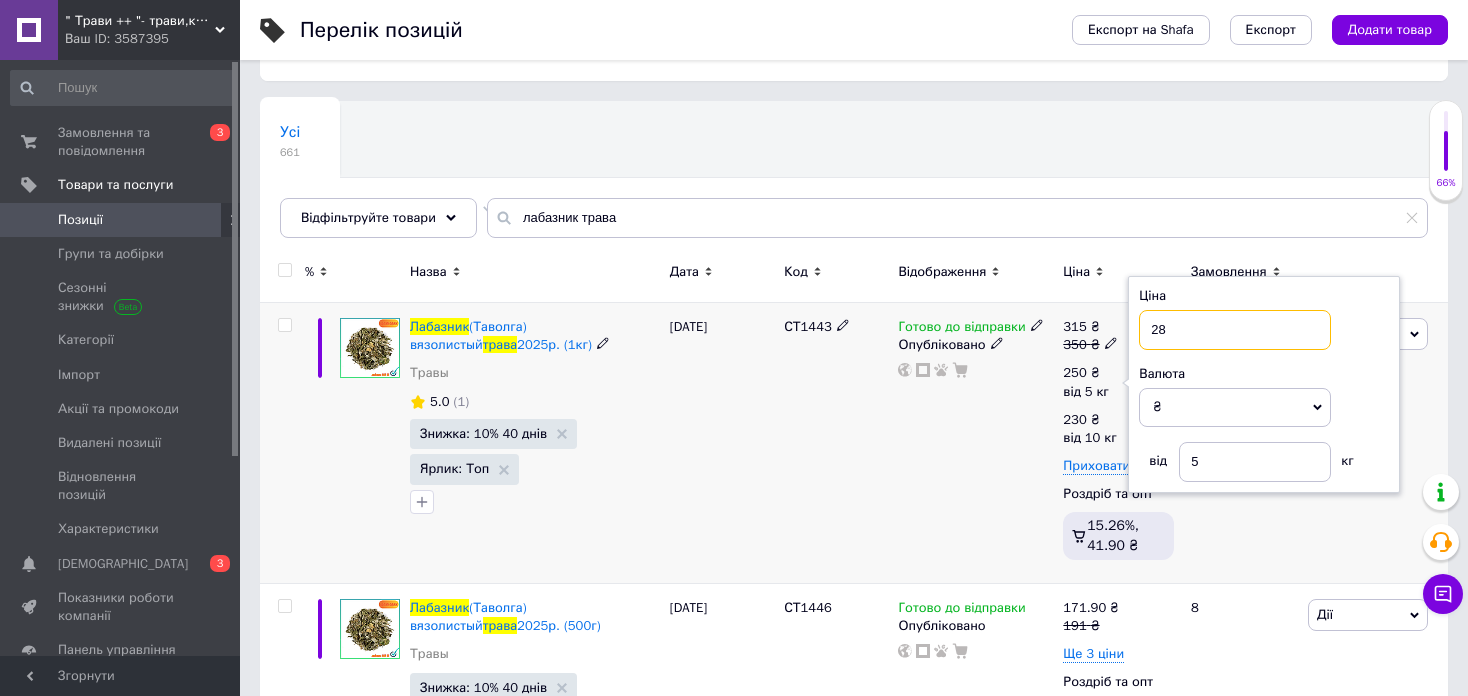 type on "285" 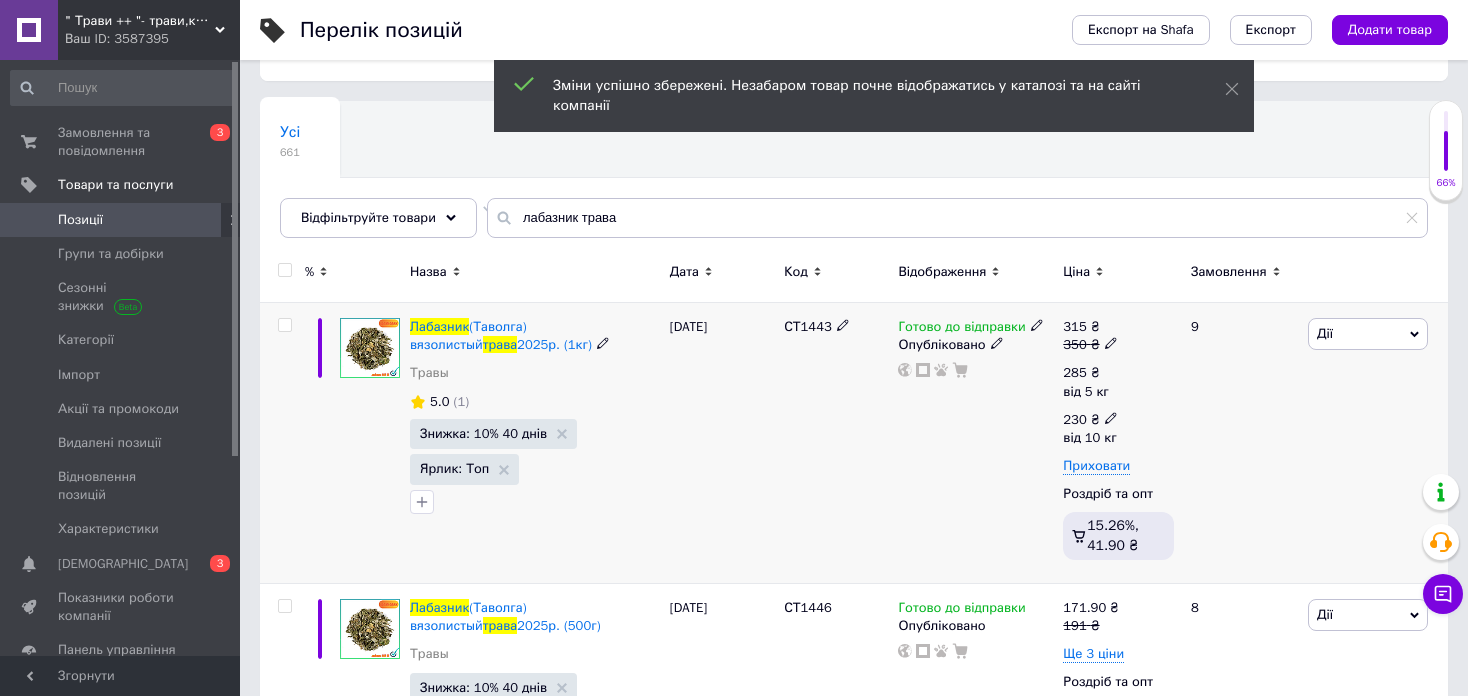 click at bounding box center [1111, 417] 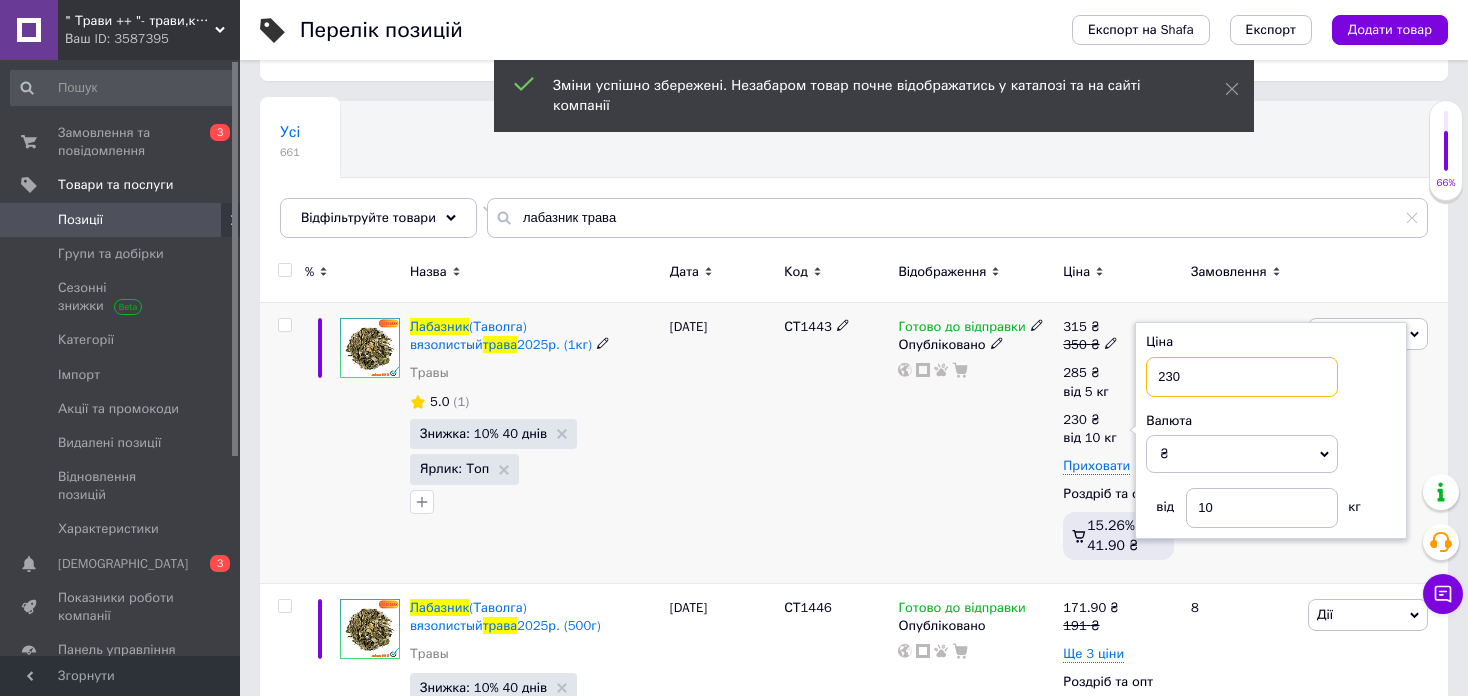 click on "230" at bounding box center [1242, 377] 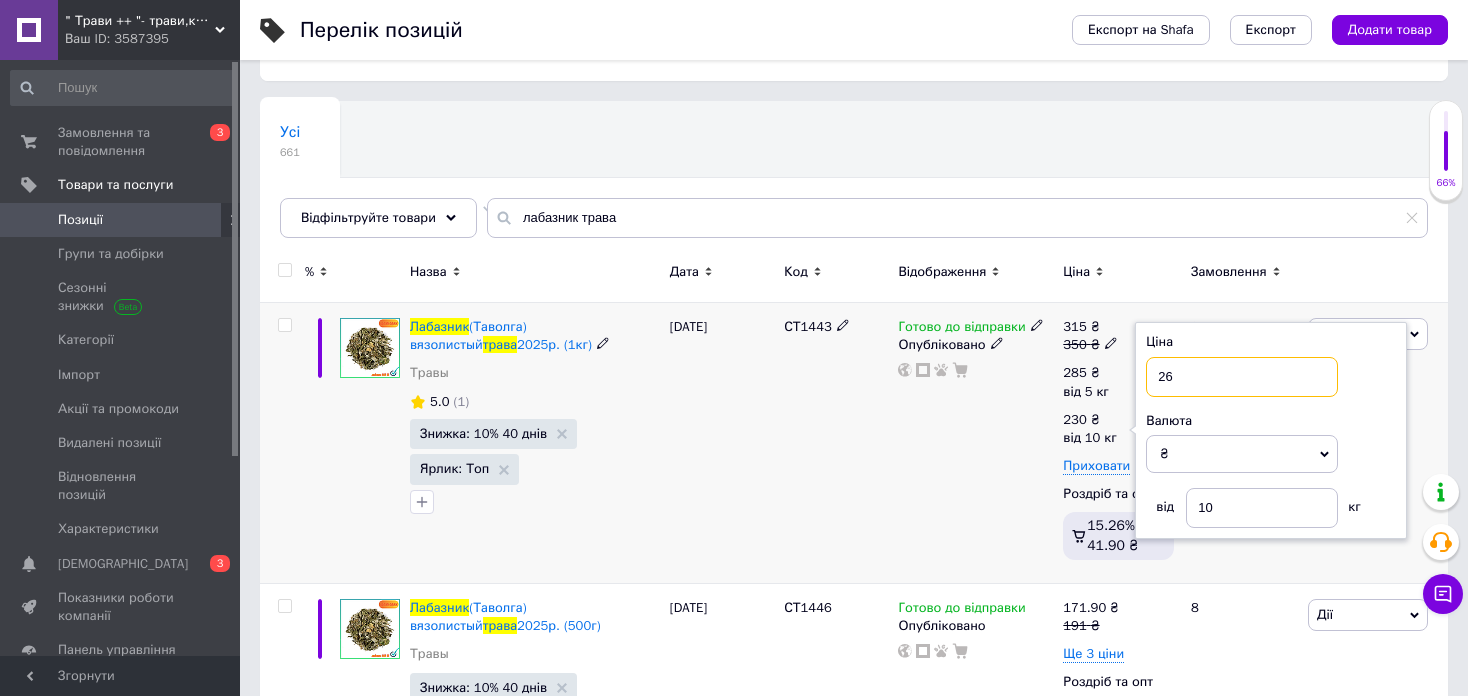 type on "265" 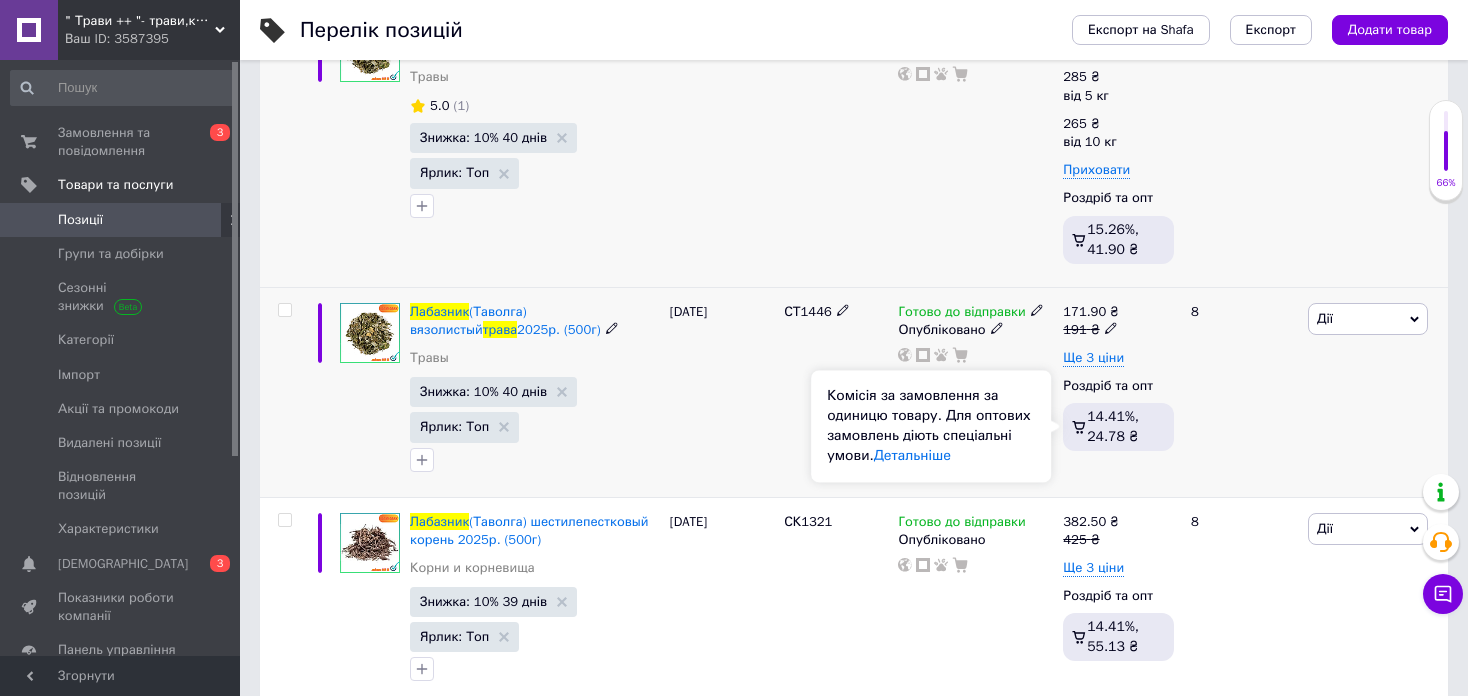 scroll, scrollTop: 400, scrollLeft: 0, axis: vertical 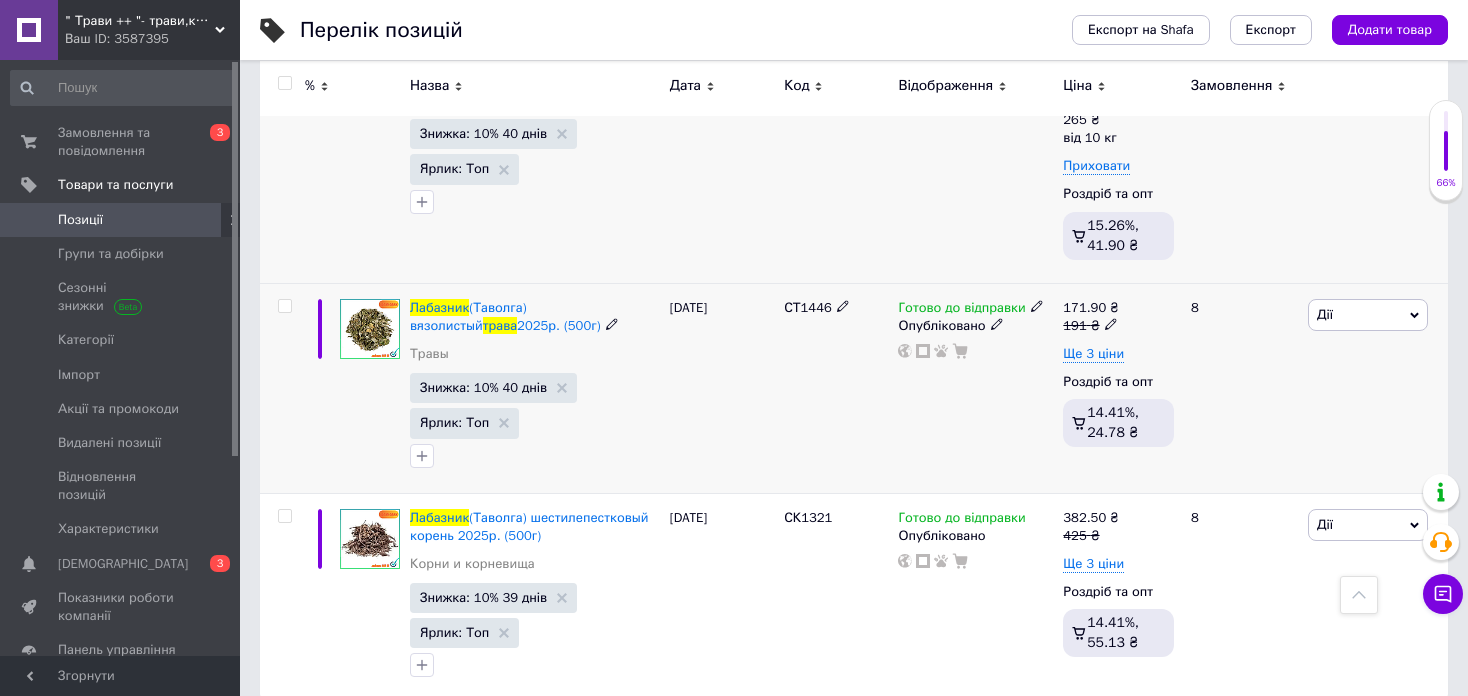 click 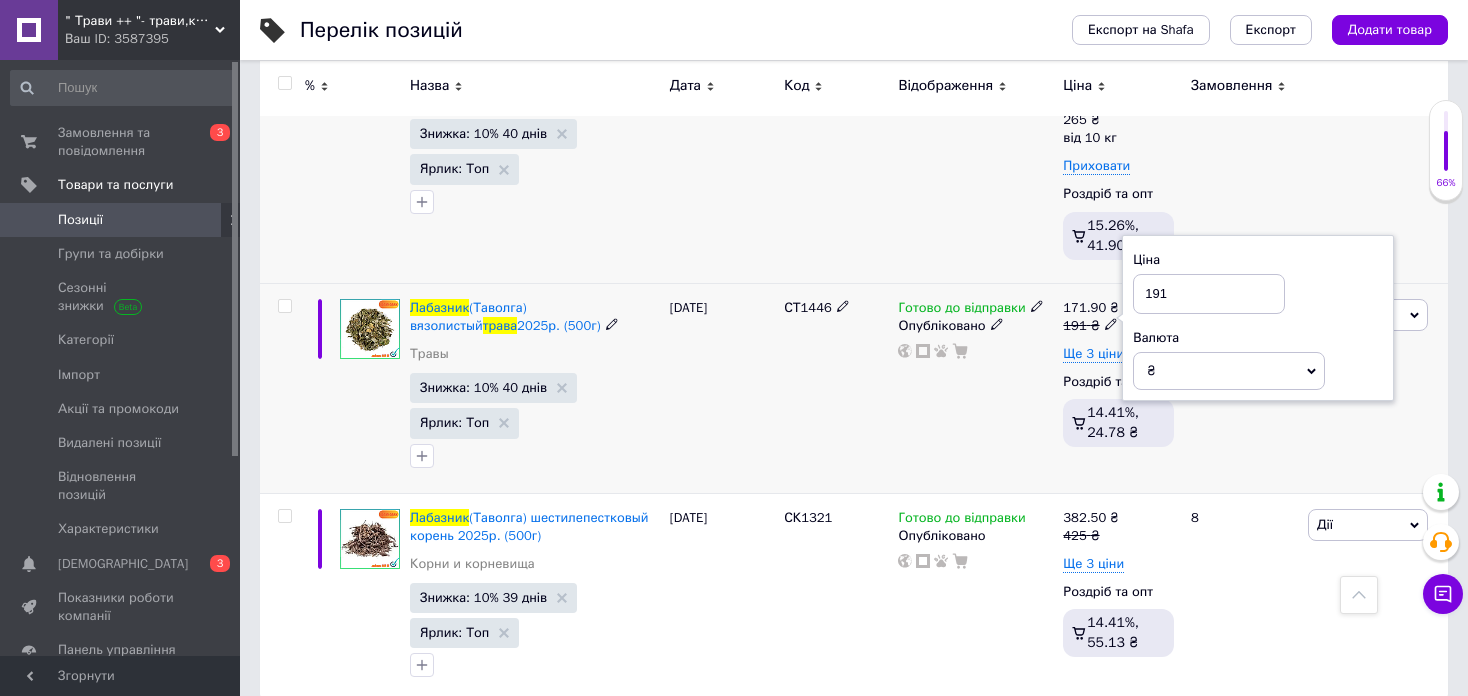 click on "191" at bounding box center (1209, 294) 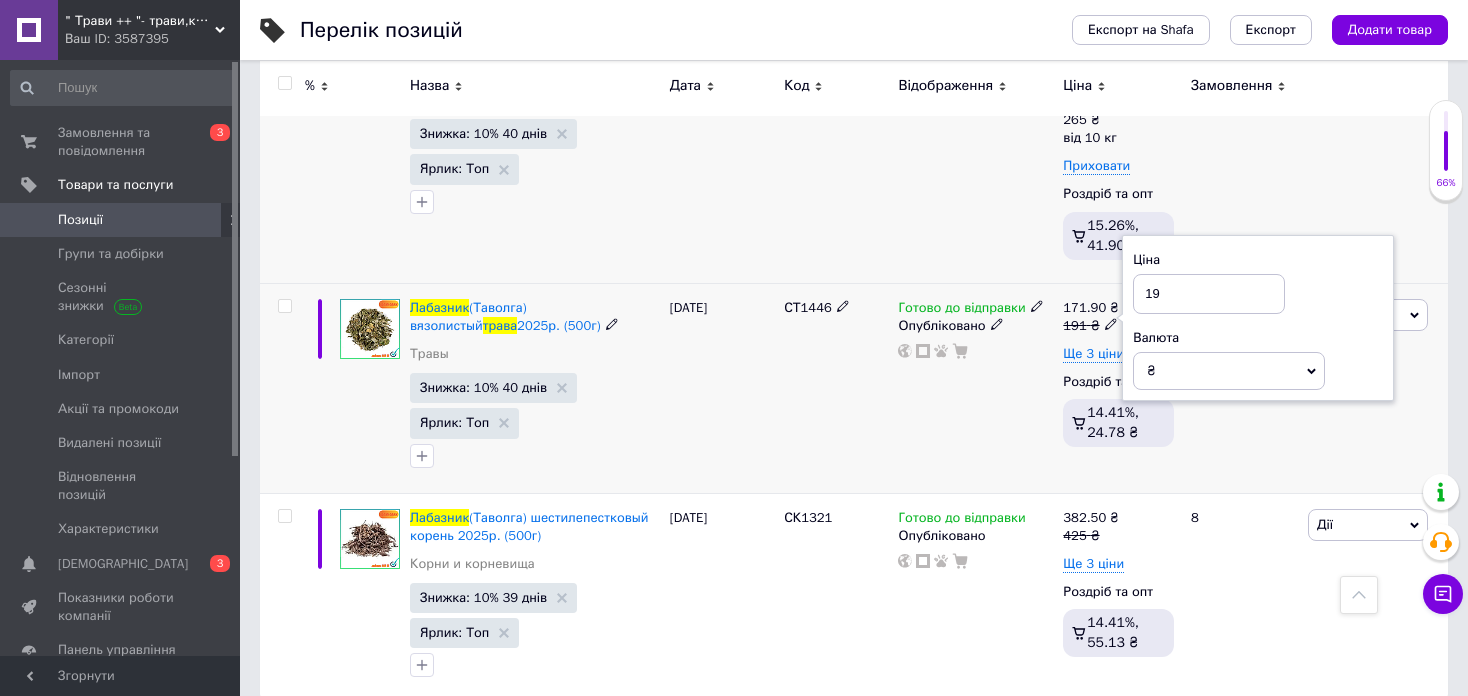 type on "1" 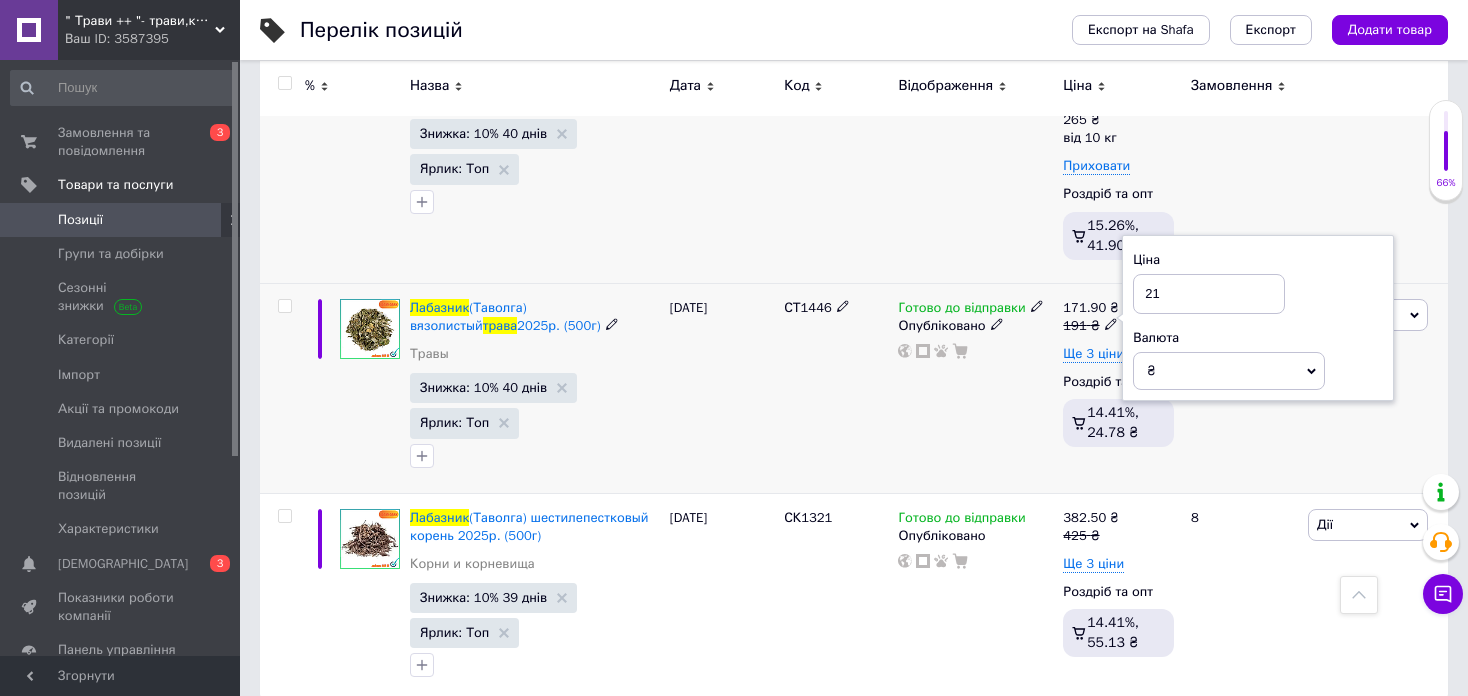 type on "210" 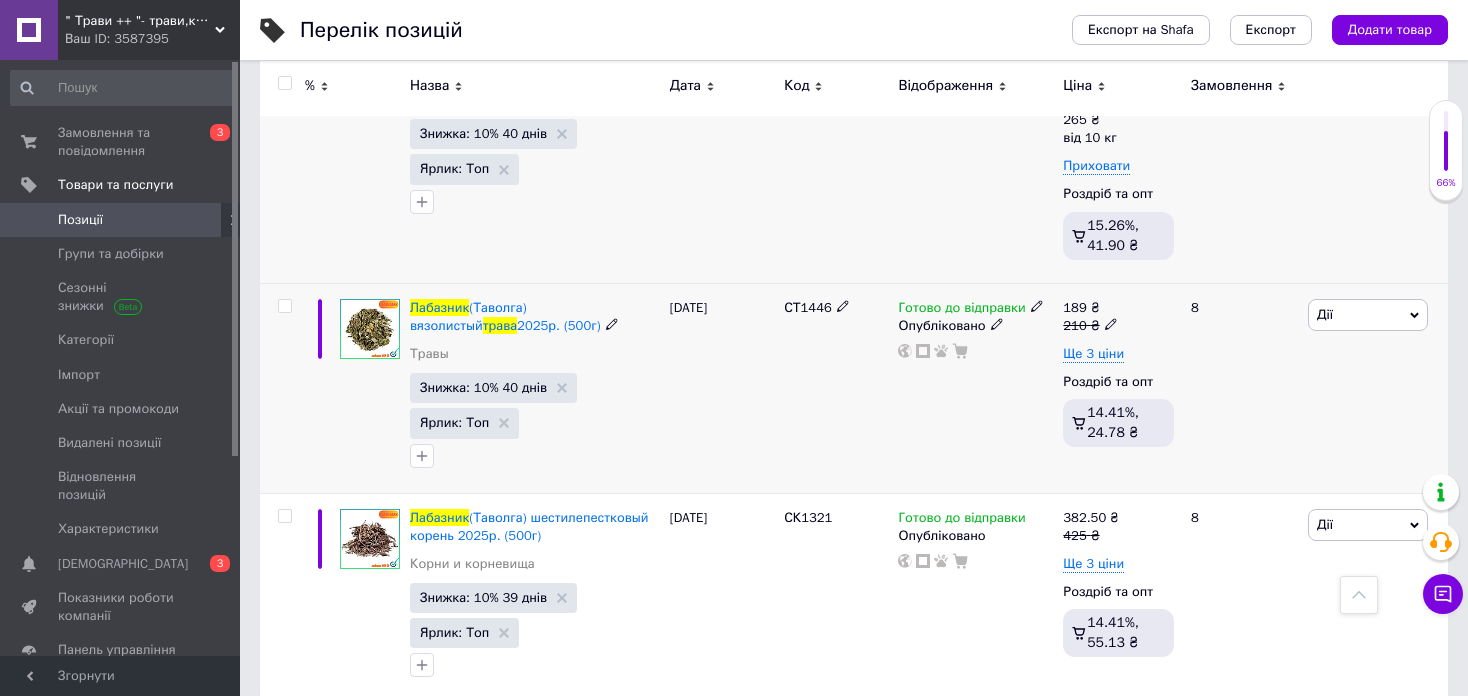 click 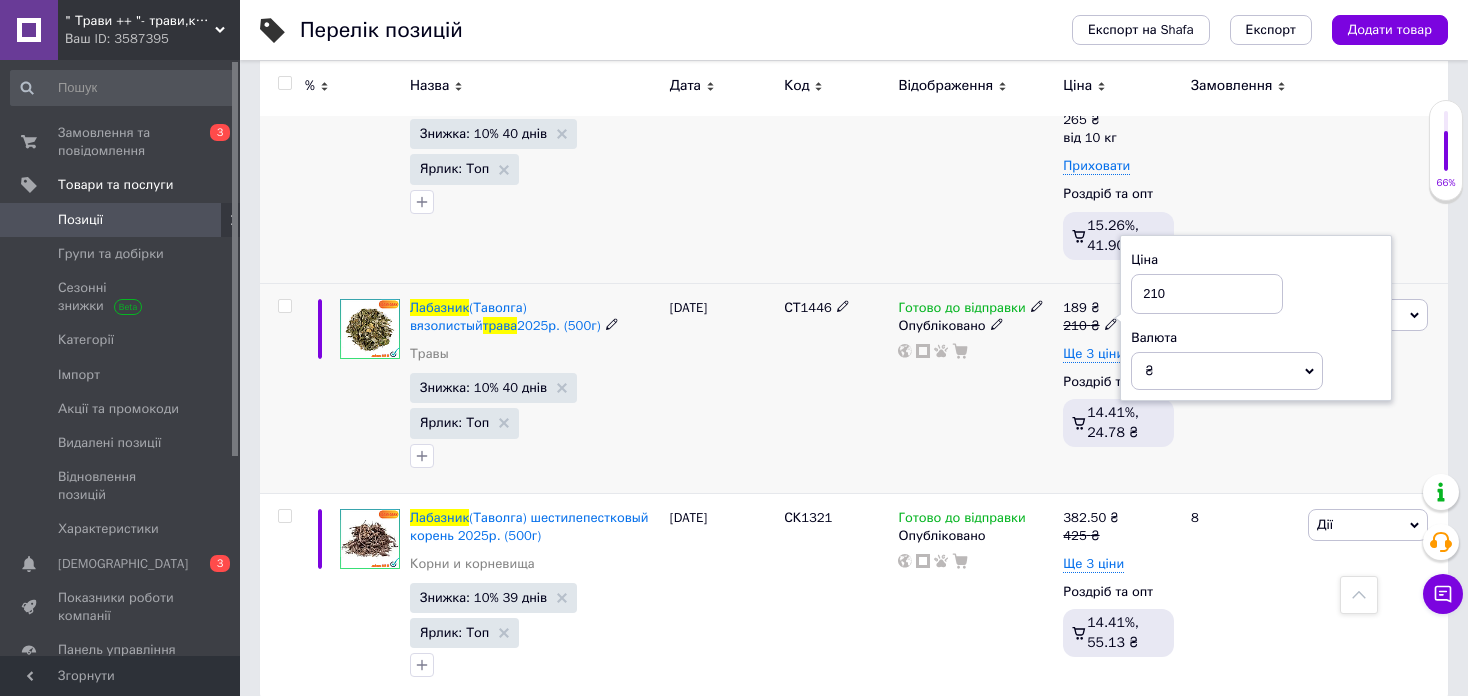 click on "210" at bounding box center [1207, 294] 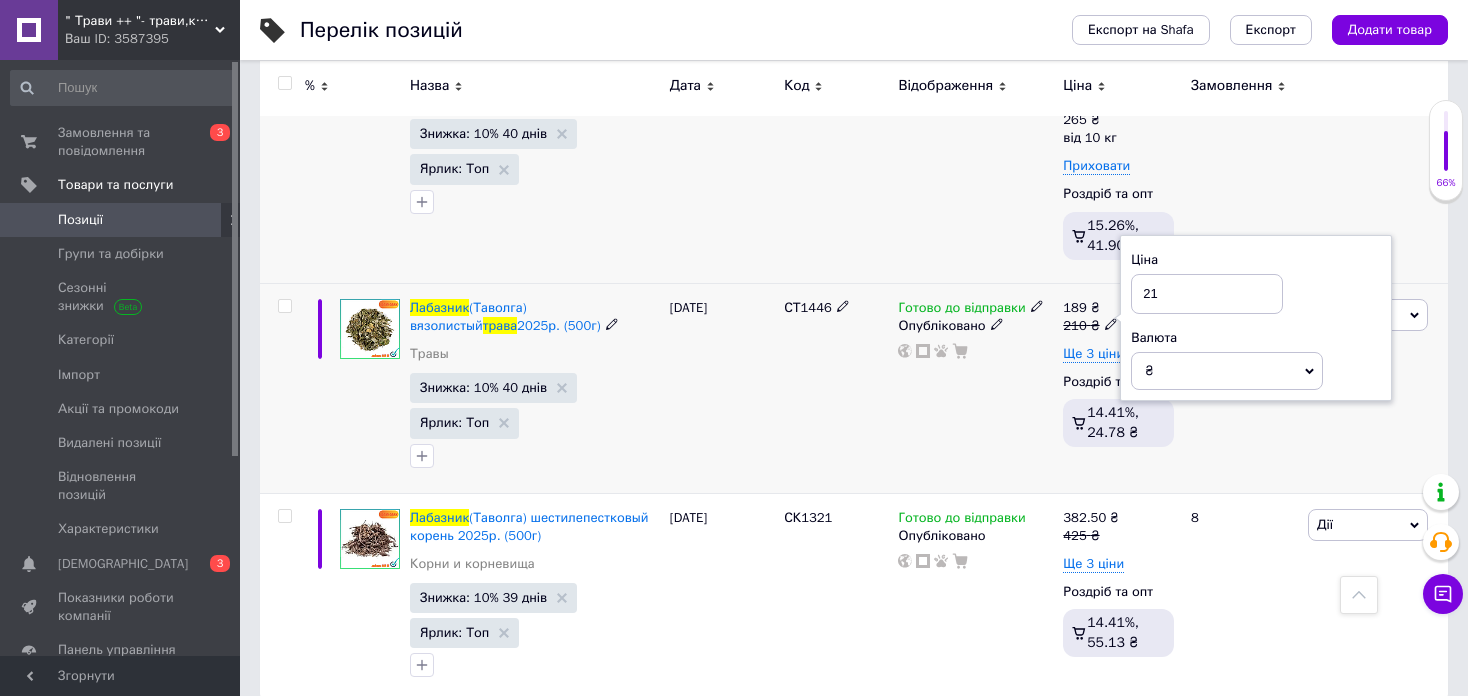 type on "215" 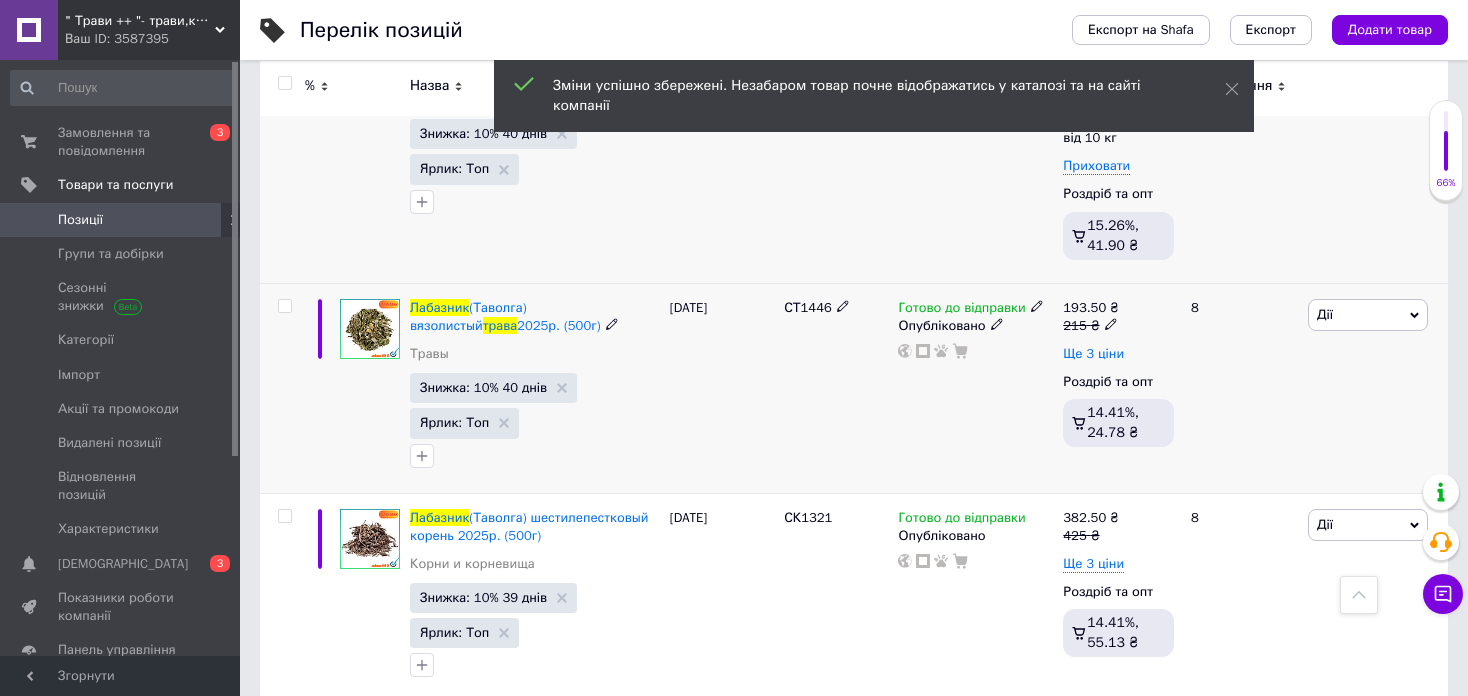 click on "Ще 3 ціни" at bounding box center (1093, 354) 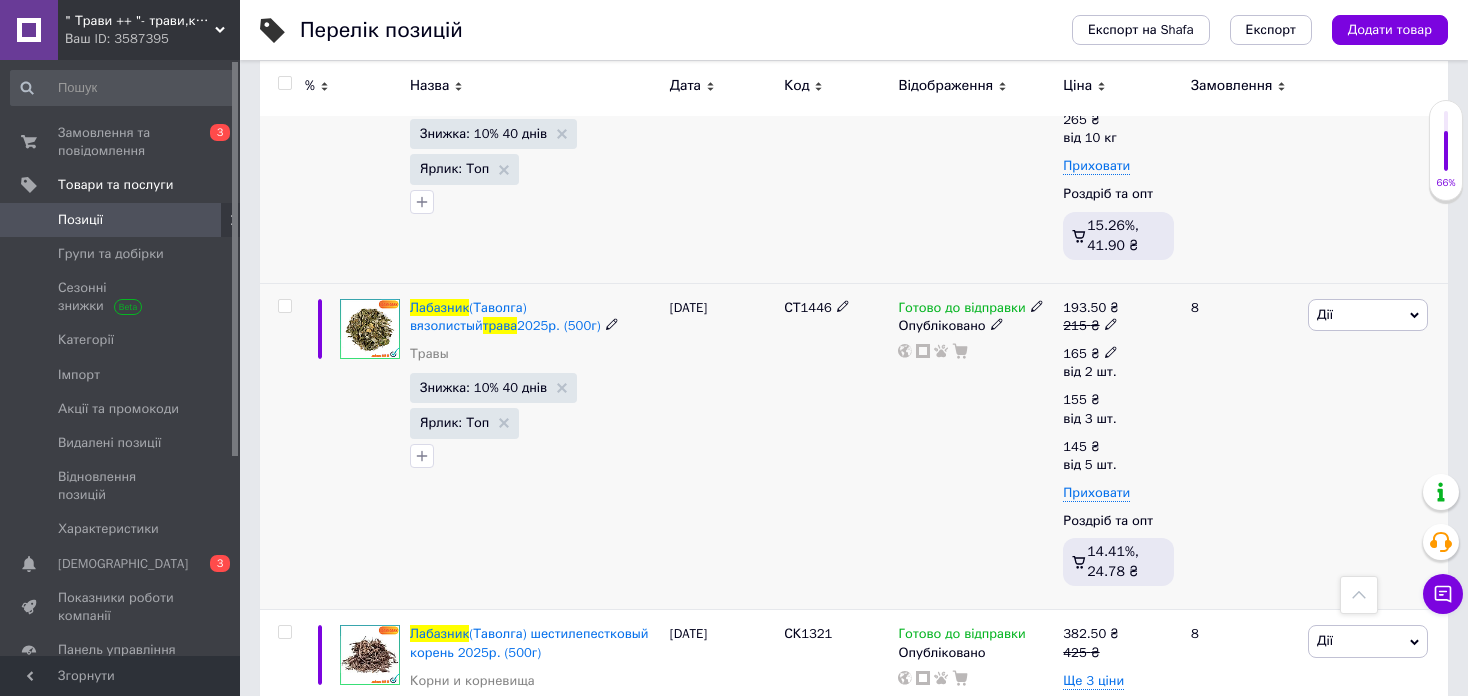 click at bounding box center (1111, 351) 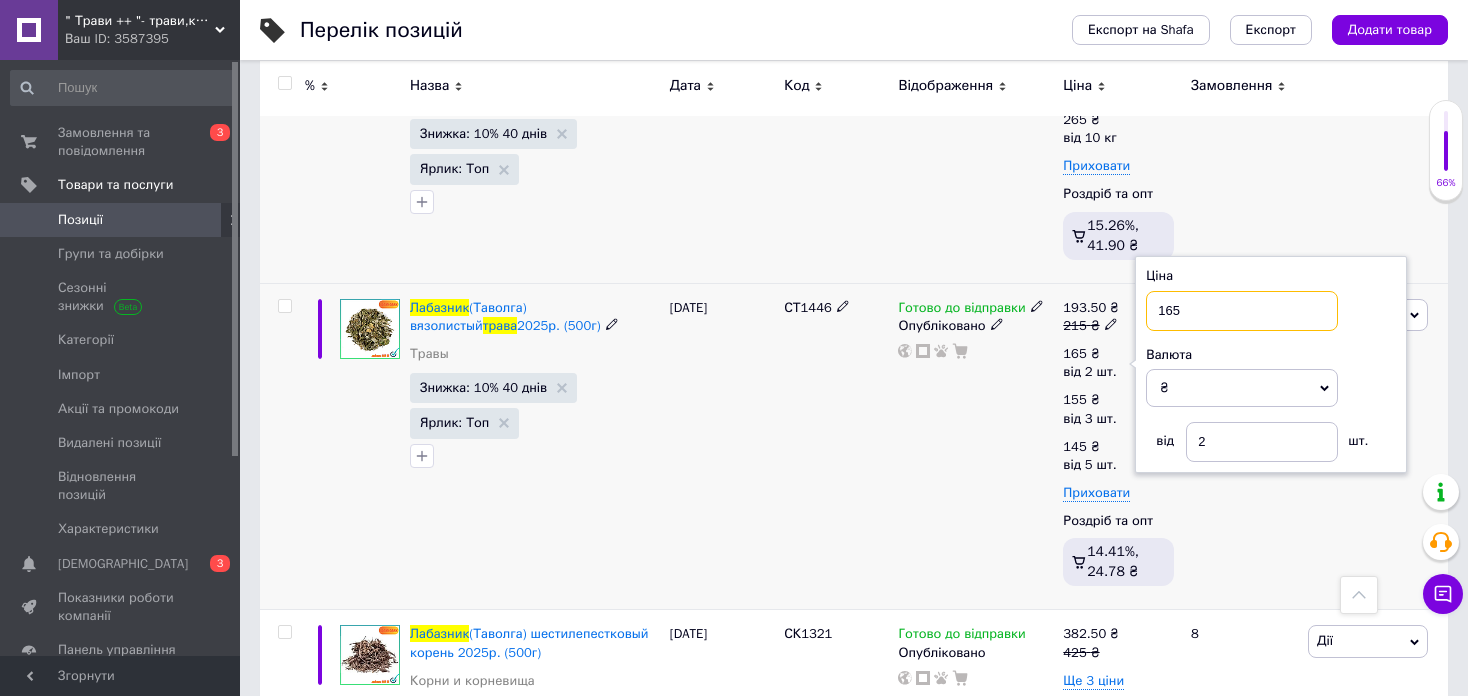 click on "165" at bounding box center [1242, 311] 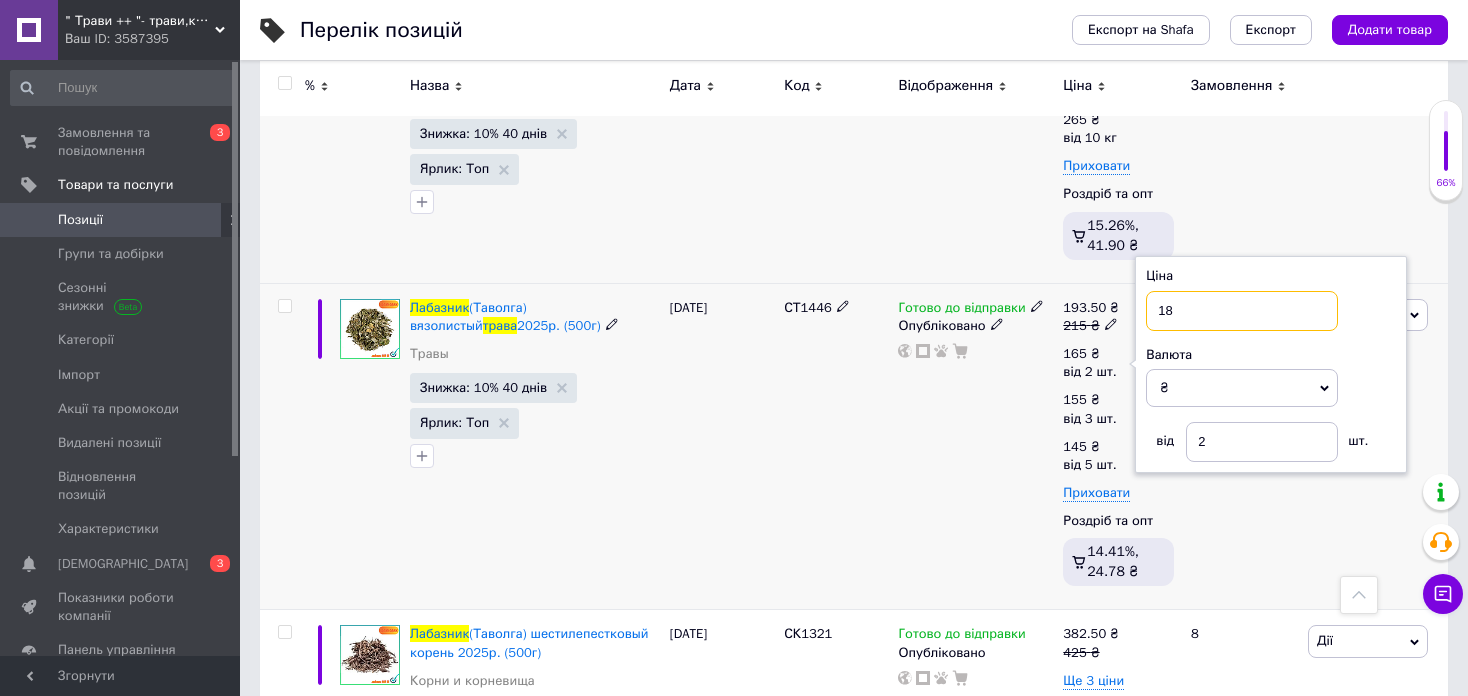 type on "183" 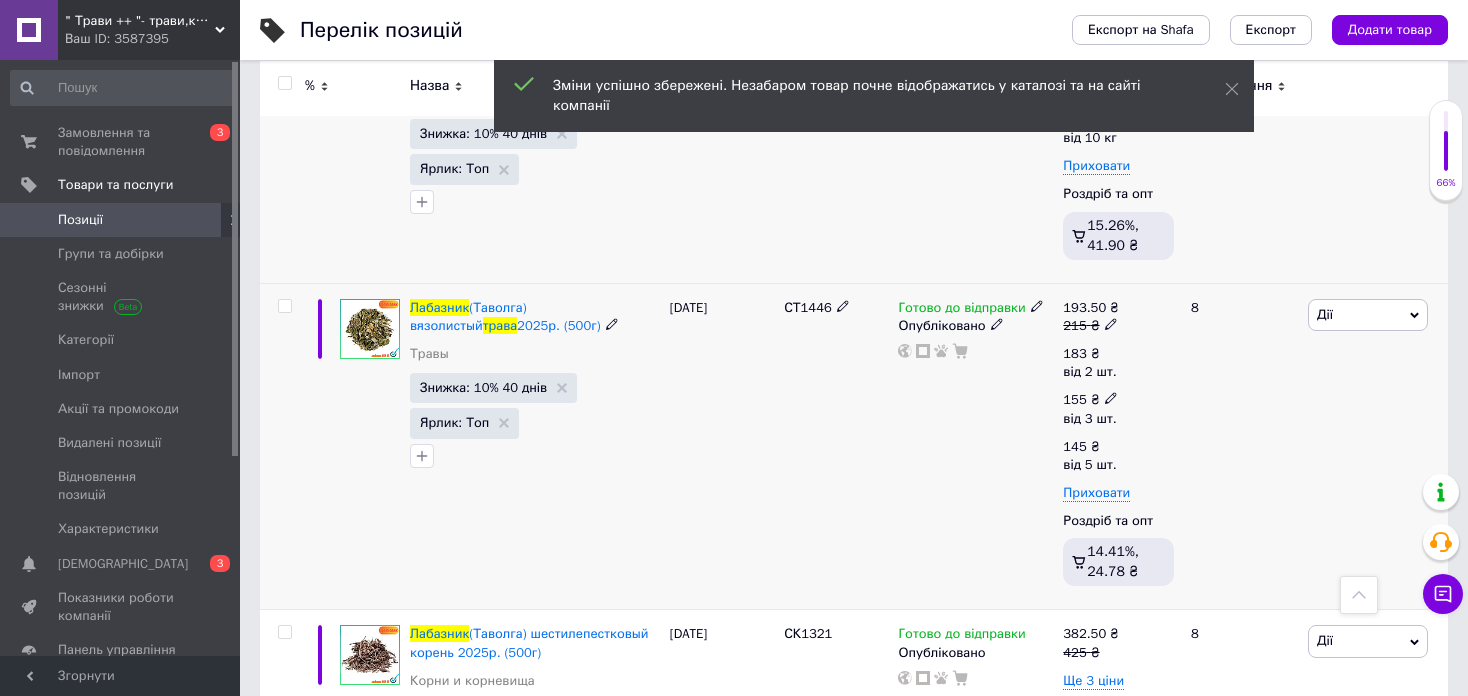 click 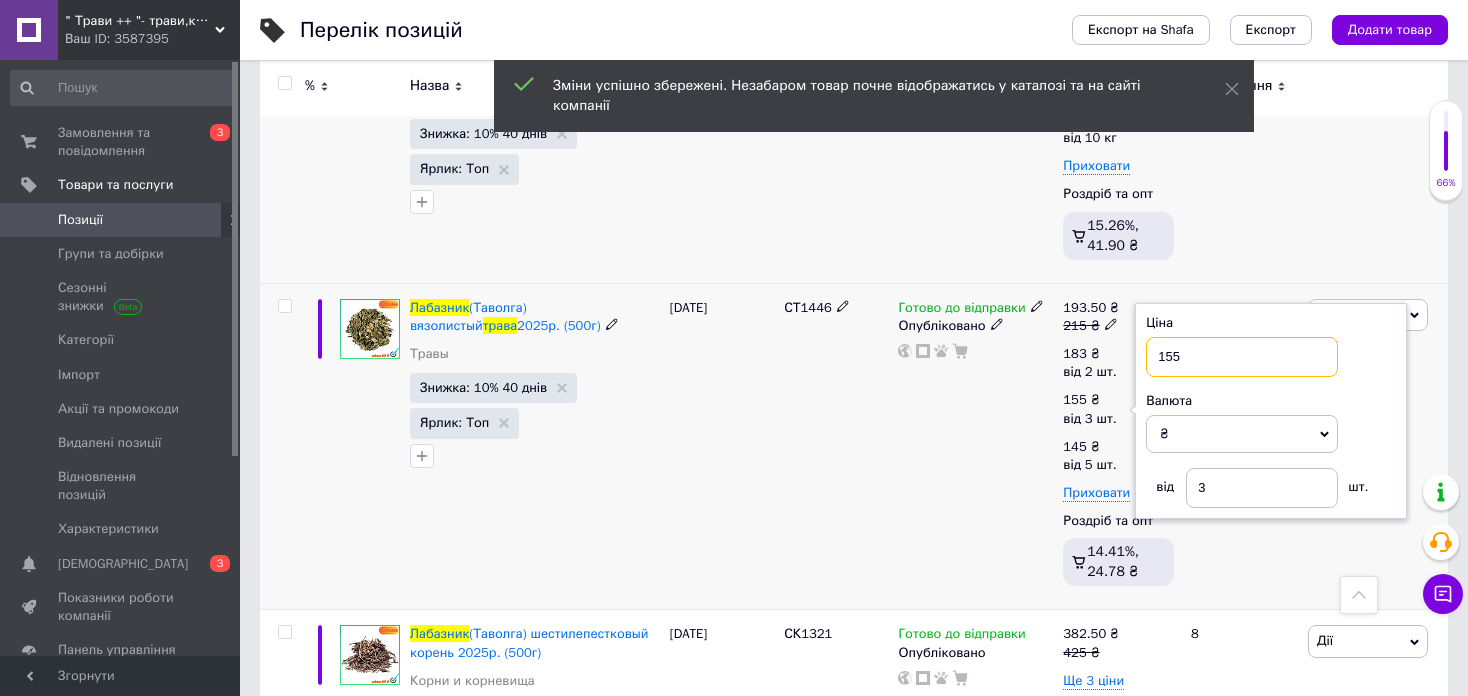 click on "155" at bounding box center [1242, 357] 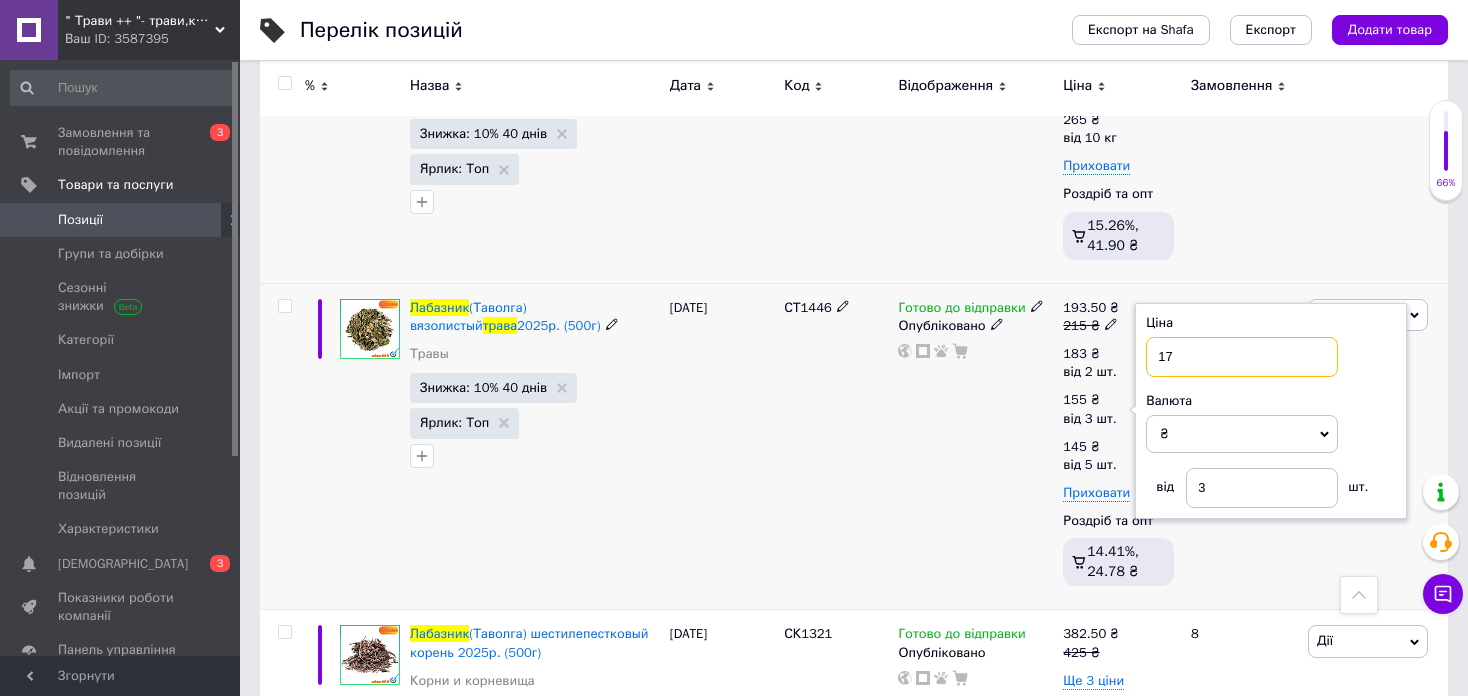 type on "173" 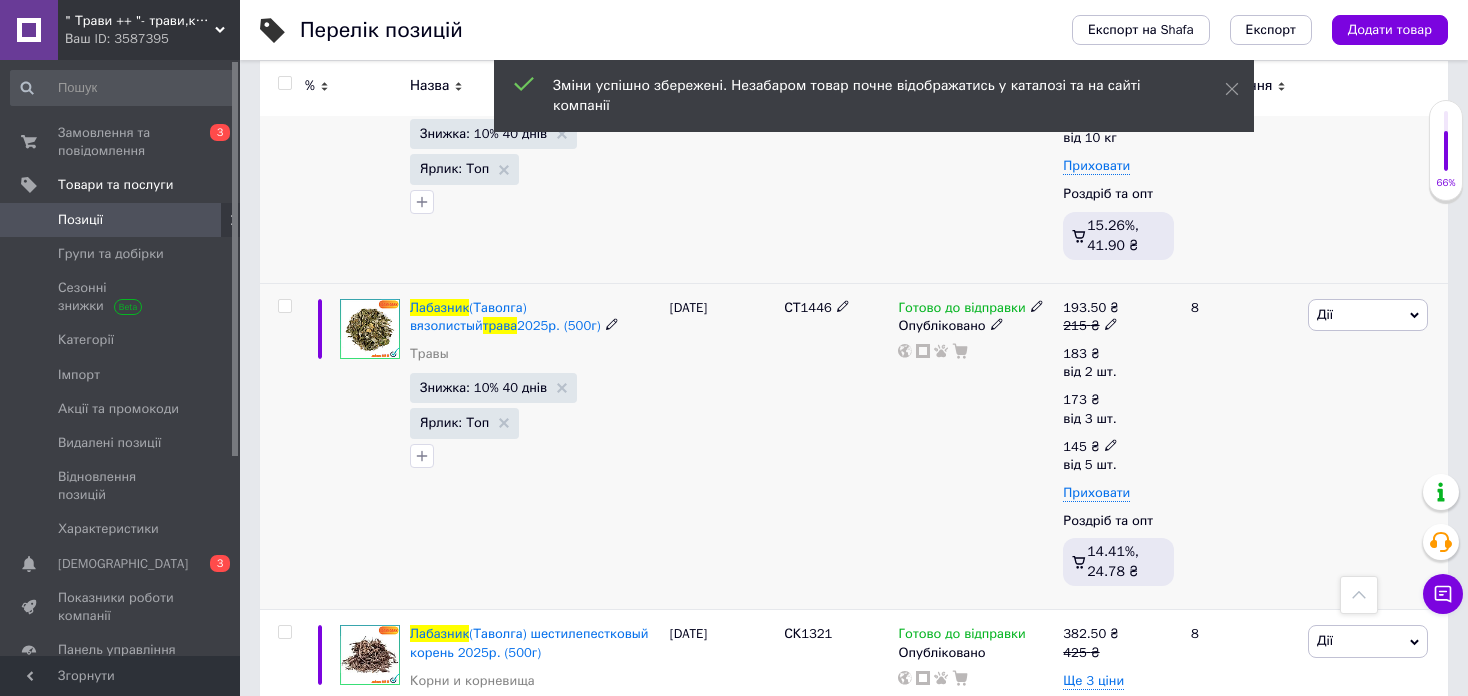 click 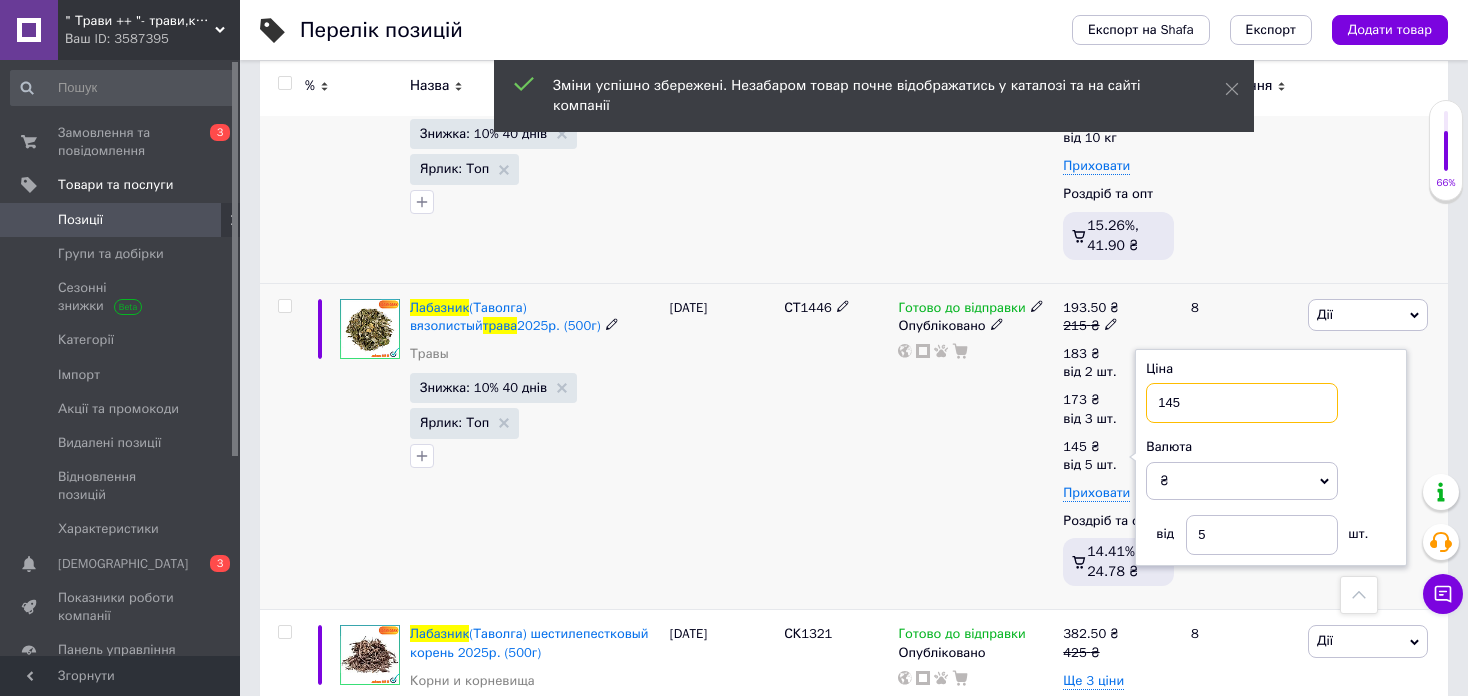 click on "145" at bounding box center [1242, 403] 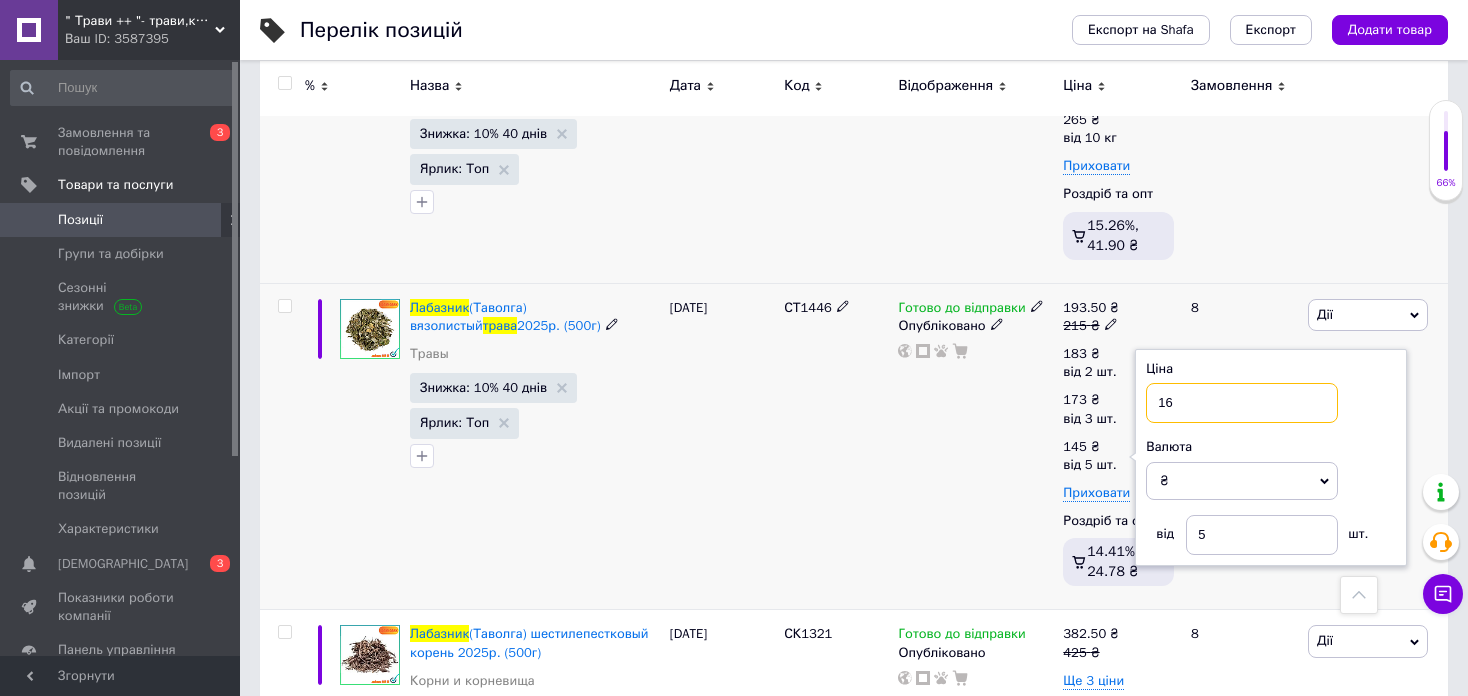 type on "160" 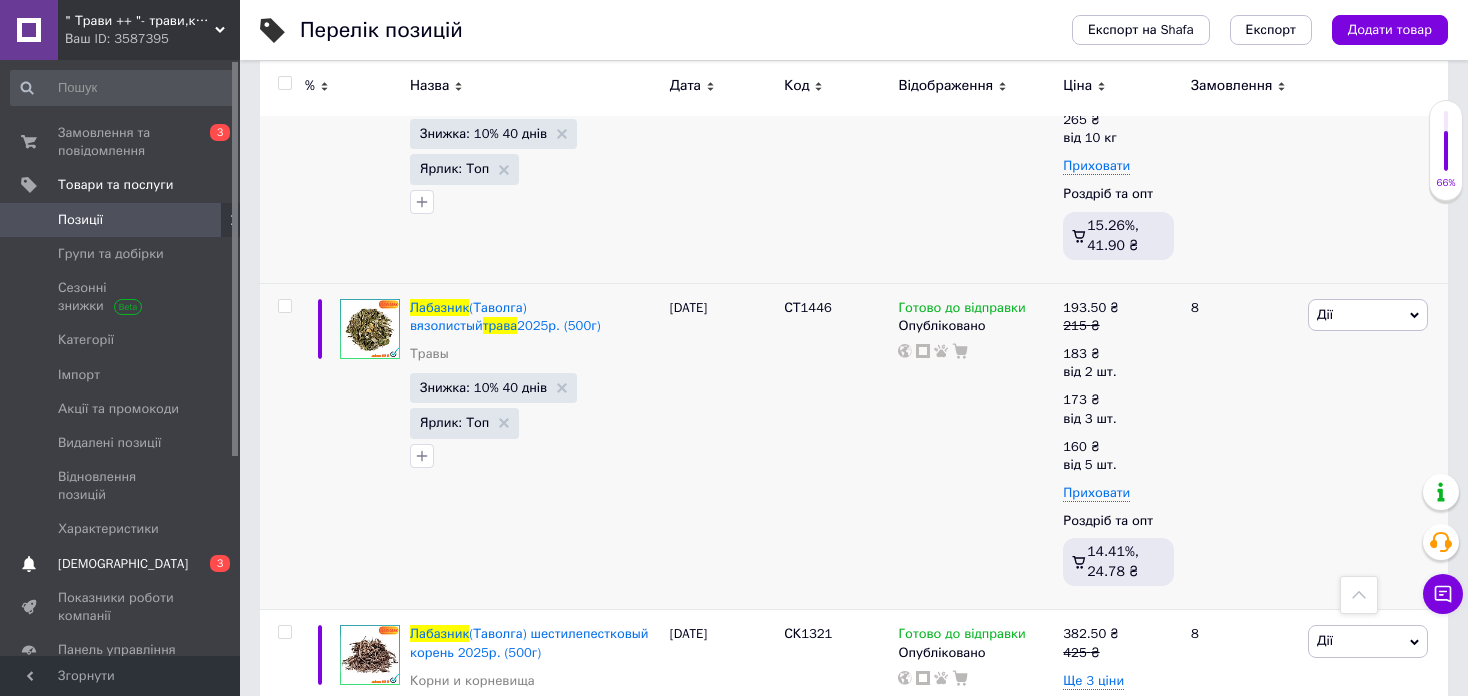 click on "[DEMOGRAPHIC_DATA]" at bounding box center (123, 564) 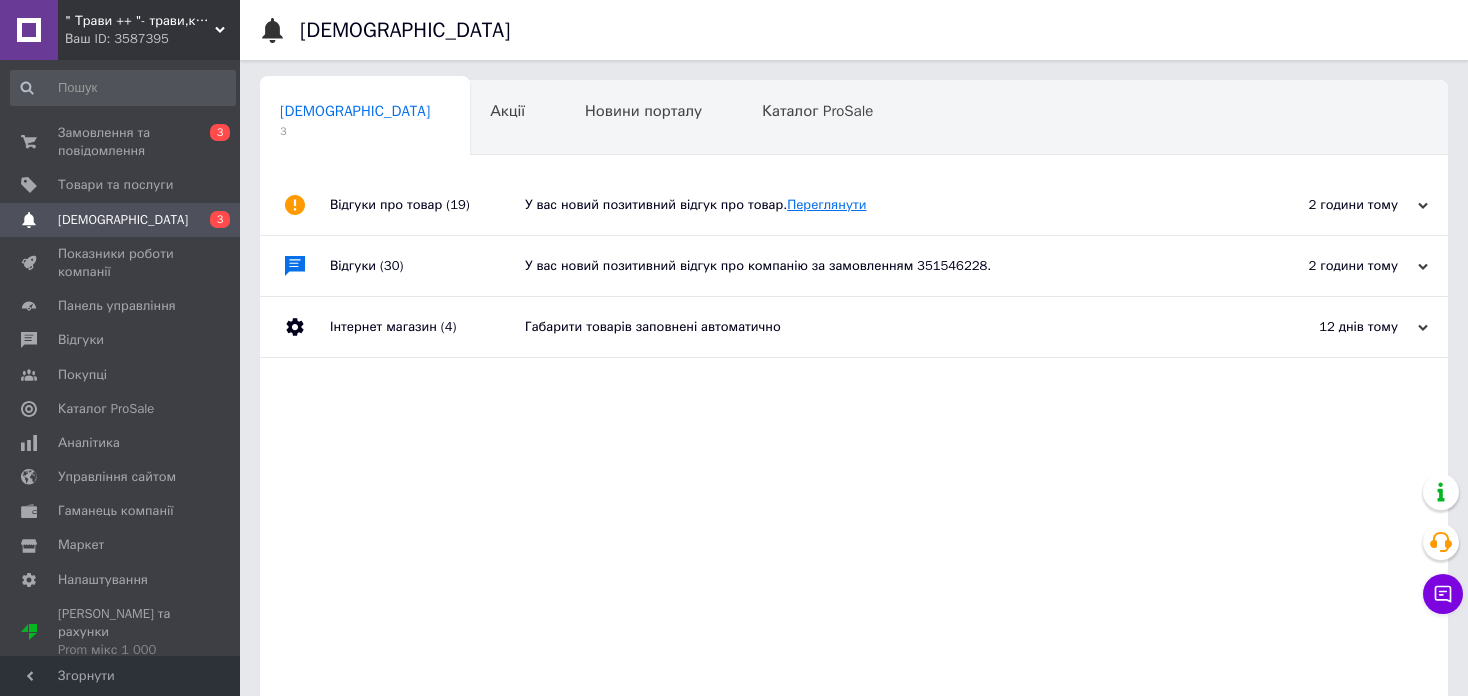 click on "Переглянути" at bounding box center [826, 204] 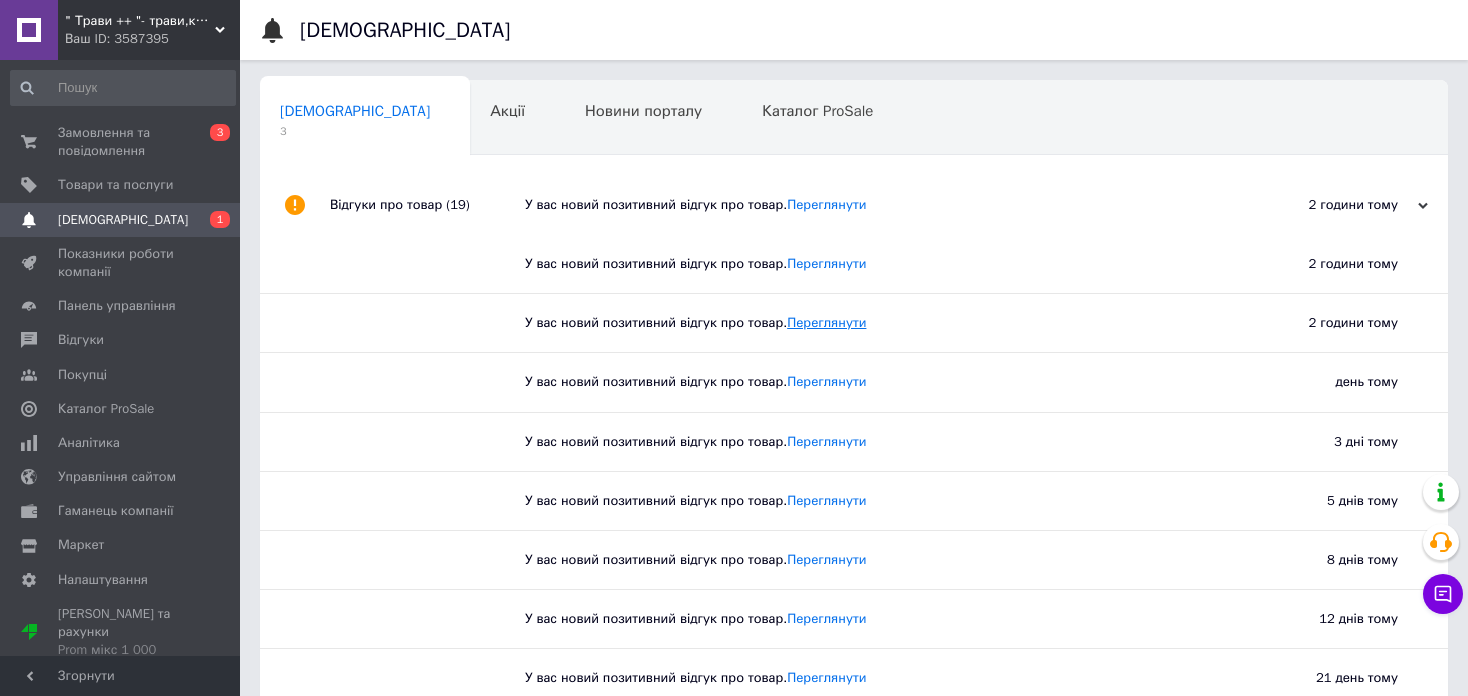 click on "Переглянути" at bounding box center [826, 322] 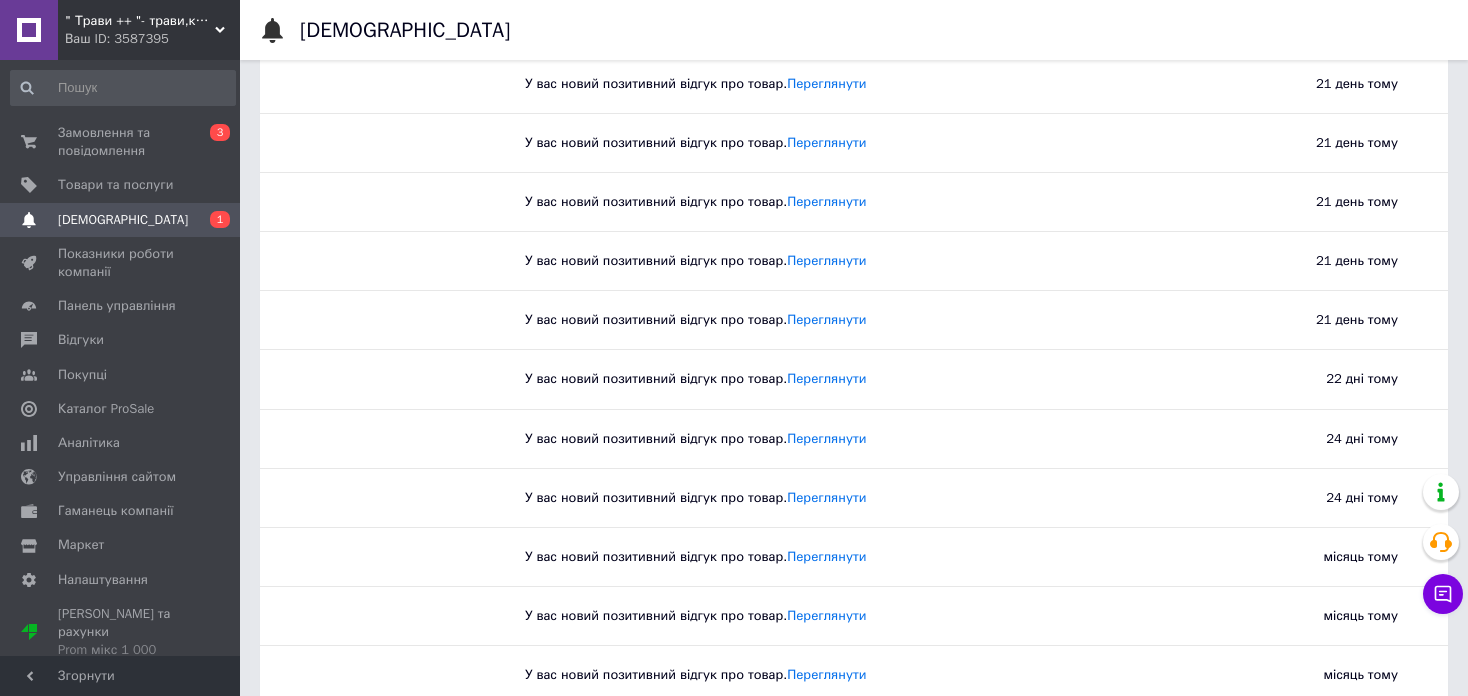 scroll, scrollTop: 804, scrollLeft: 0, axis: vertical 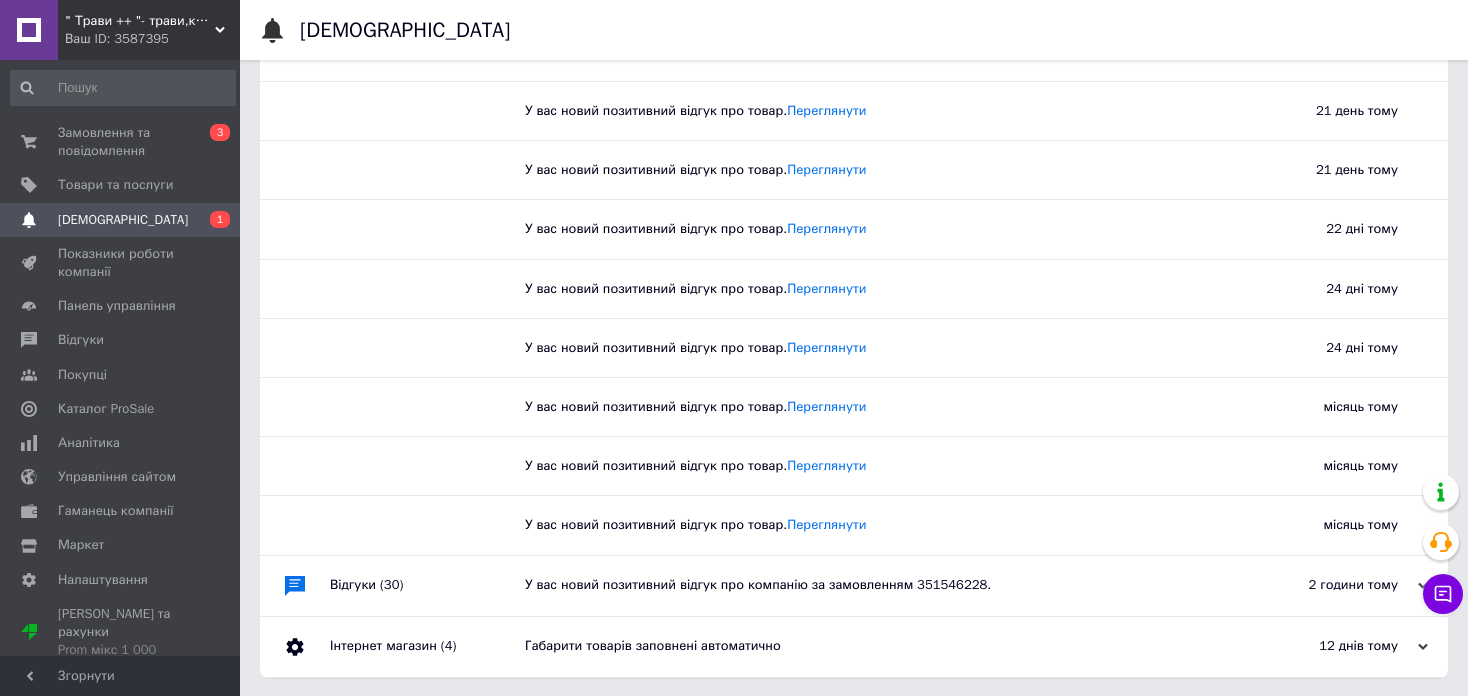 click on "У вас новий позитивний відгук про компанію за замовленням 351546228." at bounding box center [876, 585] 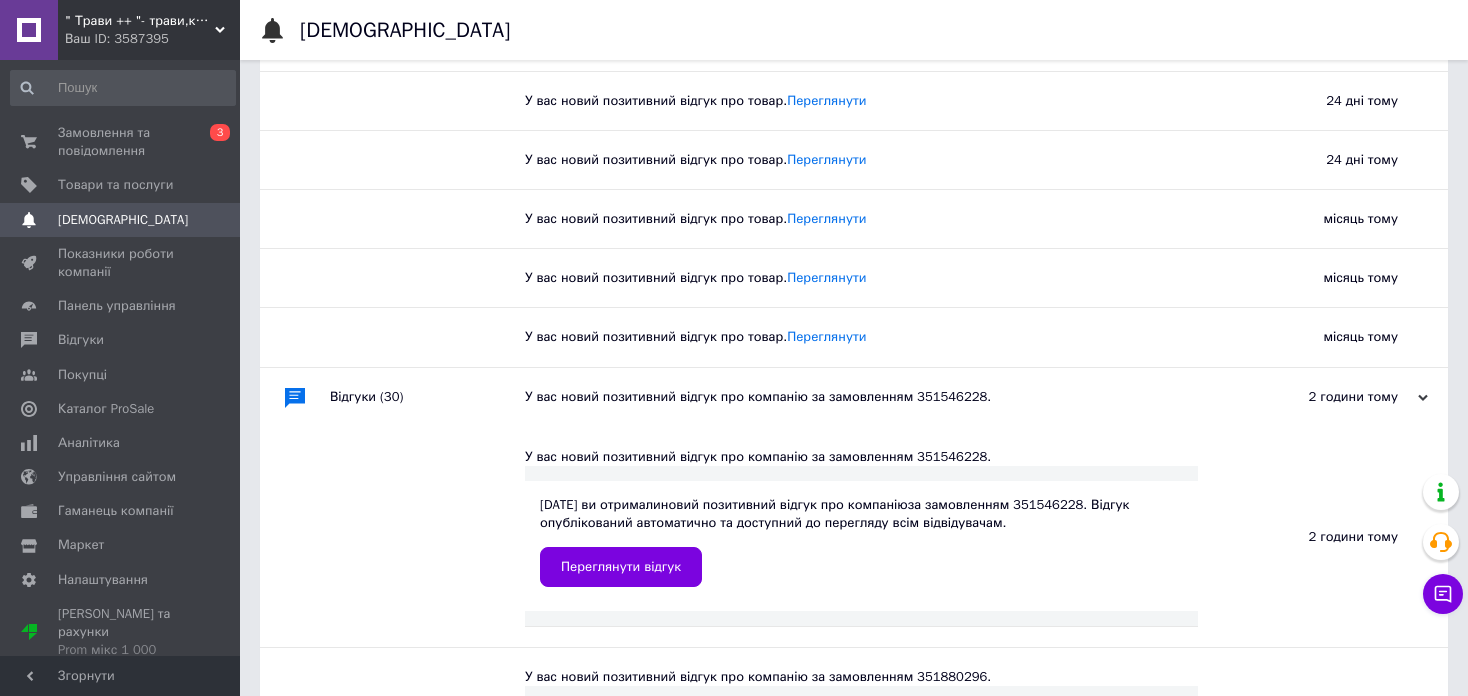 scroll, scrollTop: 1004, scrollLeft: 0, axis: vertical 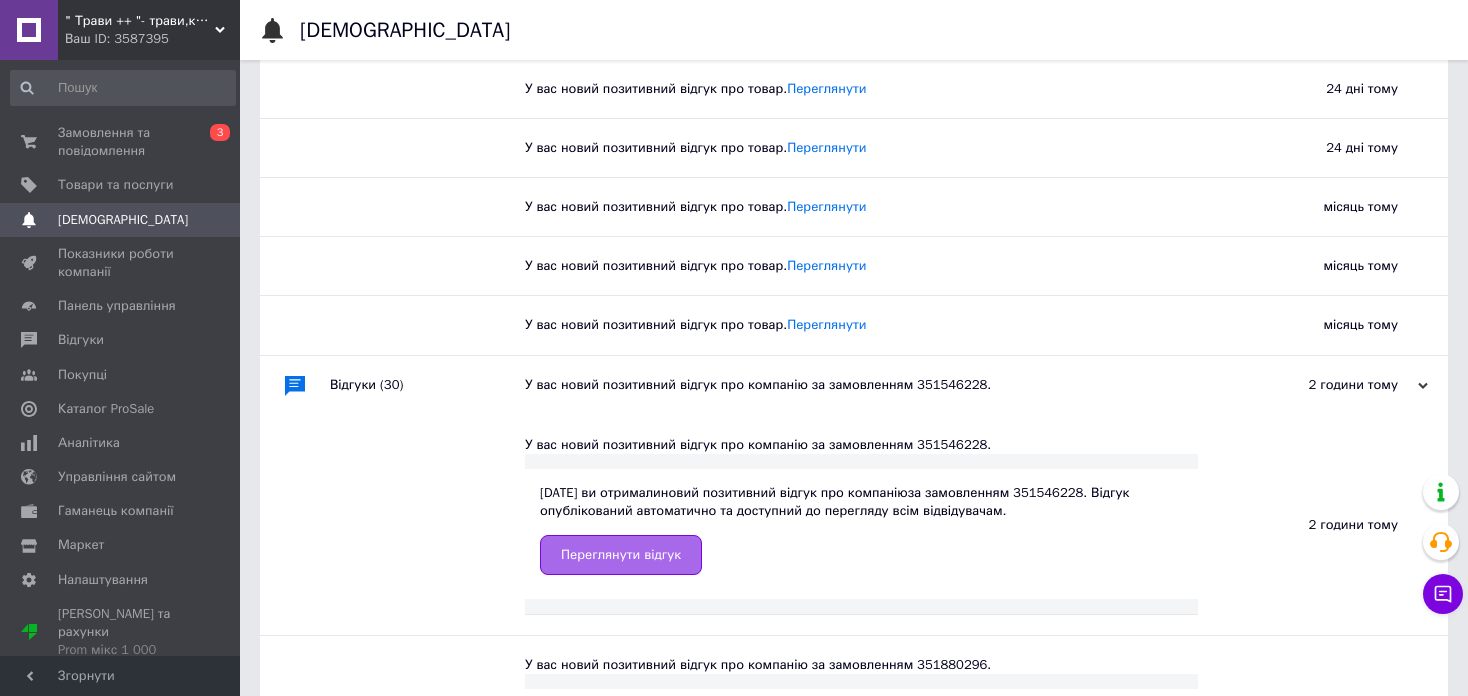 click on "Переглянути відгук" at bounding box center (621, 555) 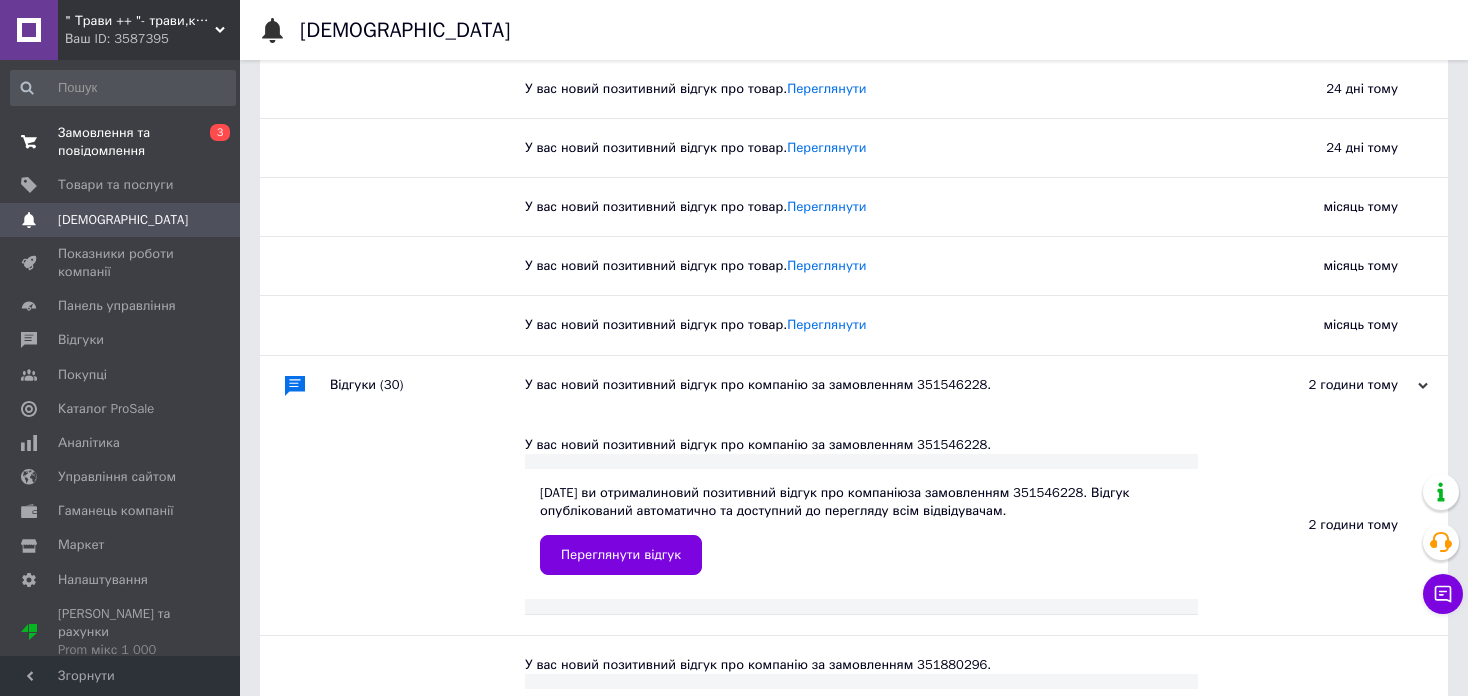 click on "Замовлення та повідомлення" at bounding box center (121, 142) 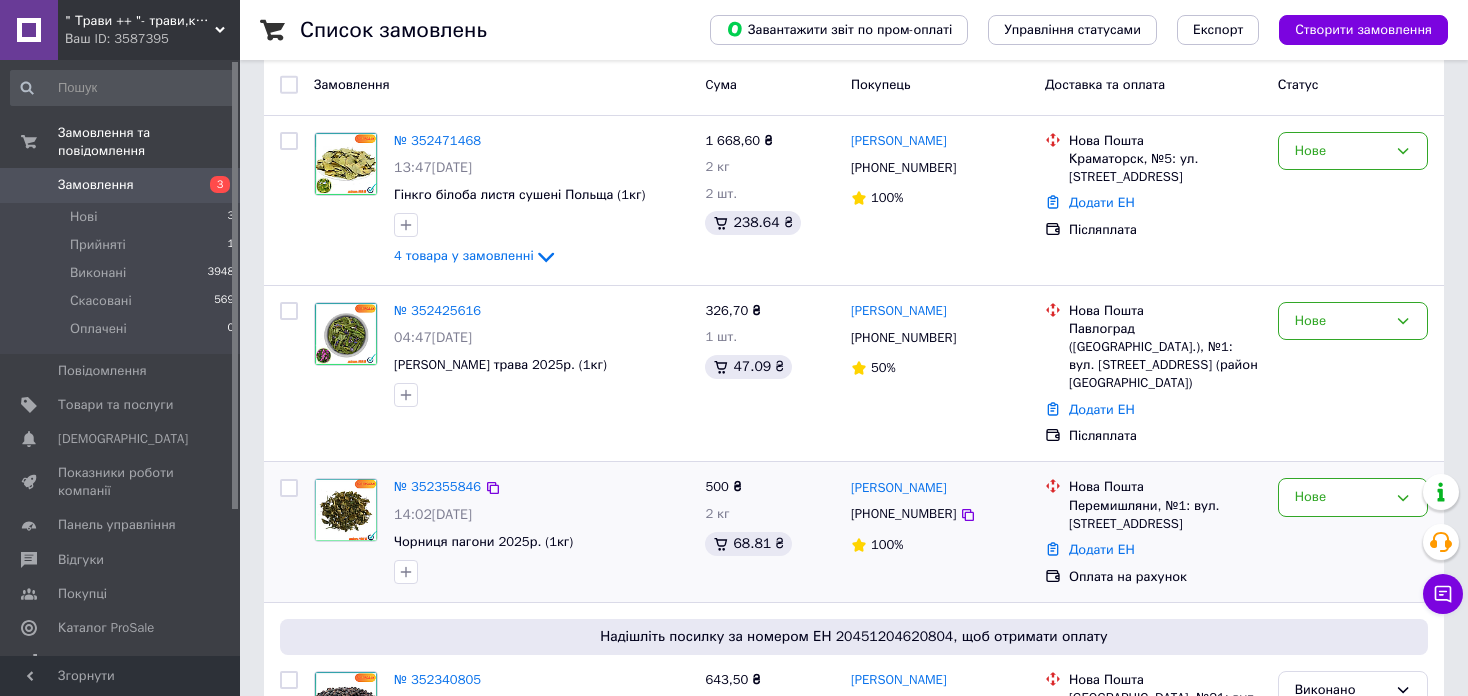 scroll, scrollTop: 0, scrollLeft: 0, axis: both 